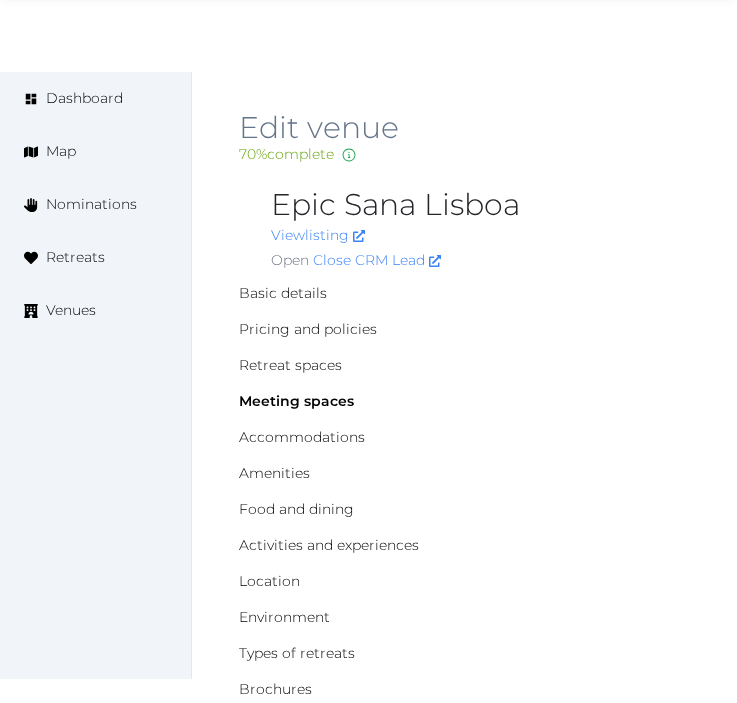 scroll, scrollTop: 333, scrollLeft: 0, axis: vertical 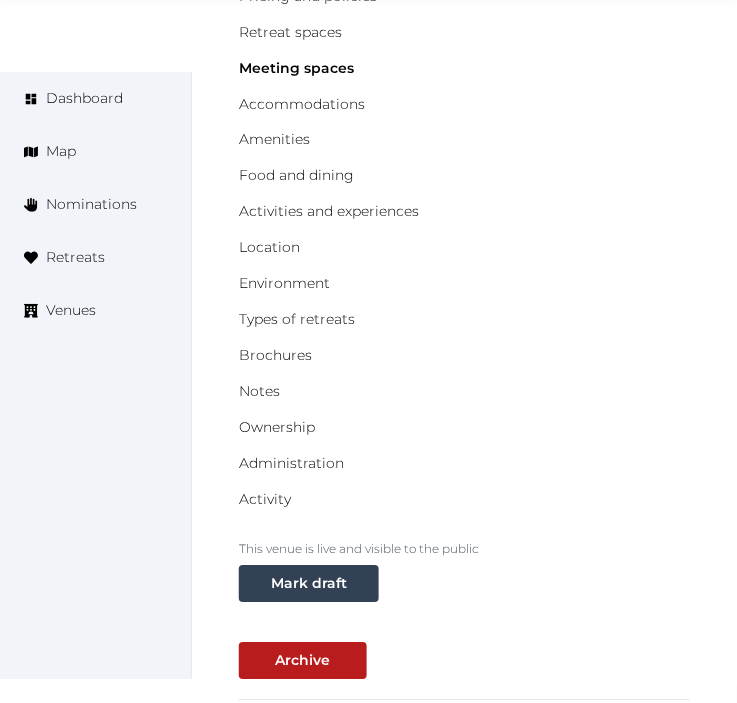click on "Basic details Pricing and policies Retreat spaces Meeting spaces Accommodations Amenities Food and dining Activities and experiences Location Environment Types of retreats Brochures Notes Ownership Administration Activity" at bounding box center (464, 230) 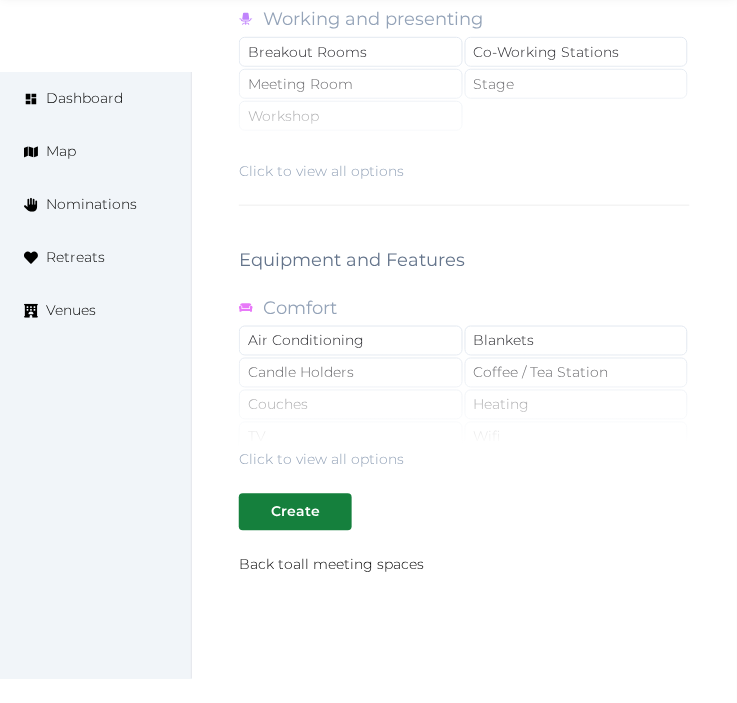 scroll, scrollTop: 3101, scrollLeft: 0, axis: vertical 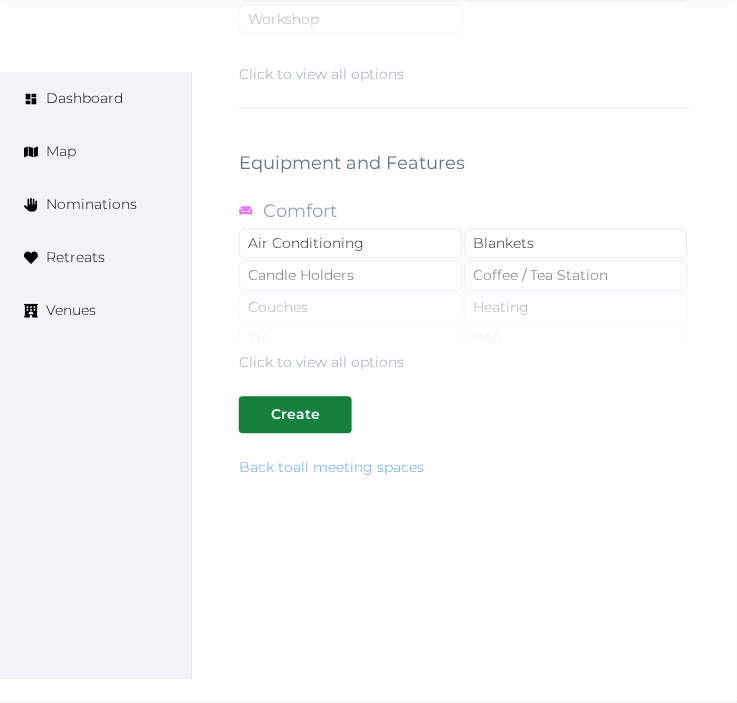 click on "Back to  all meeting spaces" at bounding box center [331, 468] 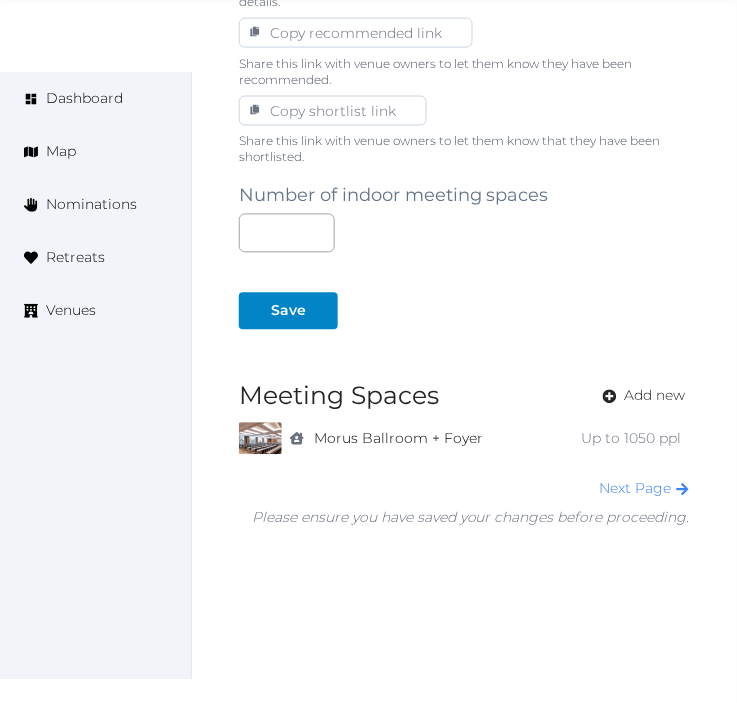 scroll, scrollTop: 1347, scrollLeft: 0, axis: vertical 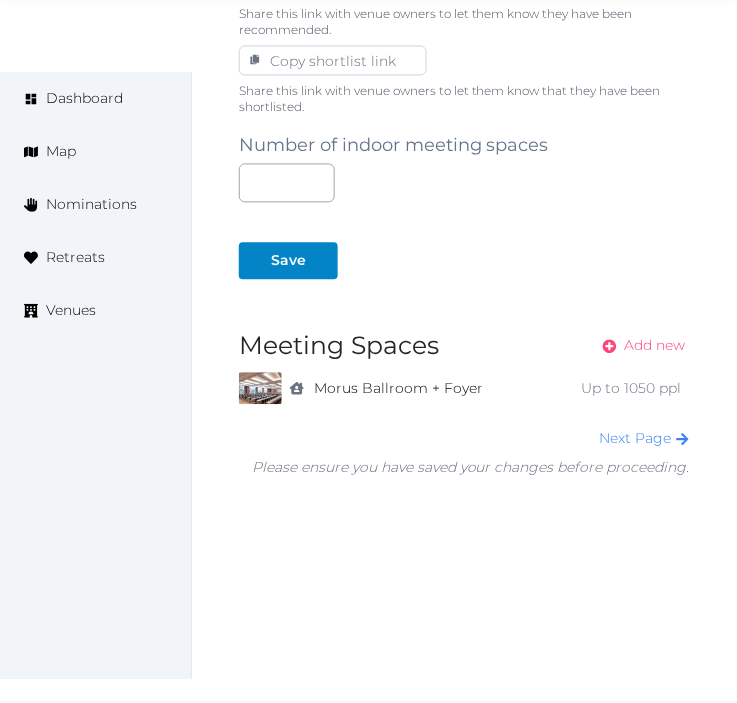 click on "Add new" at bounding box center (655, 346) 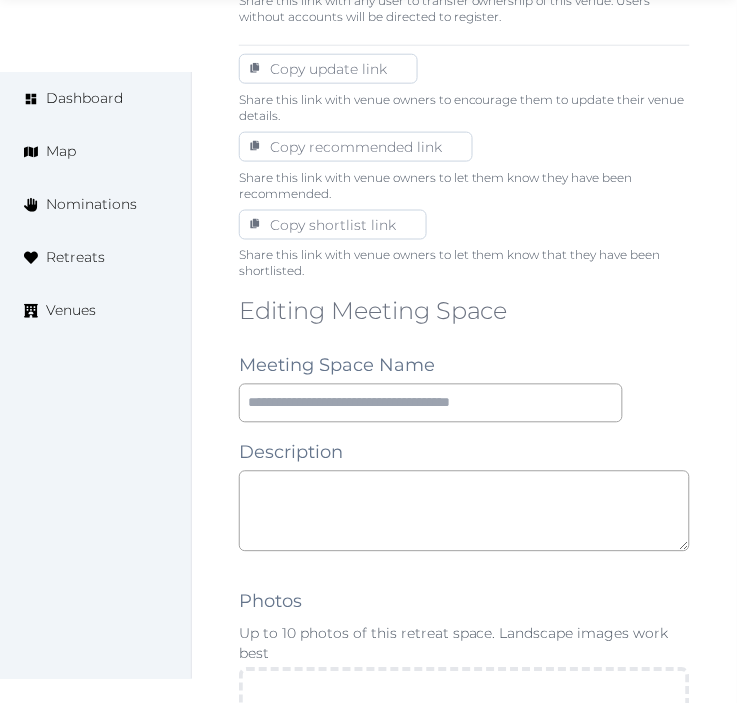 scroll, scrollTop: 1222, scrollLeft: 0, axis: vertical 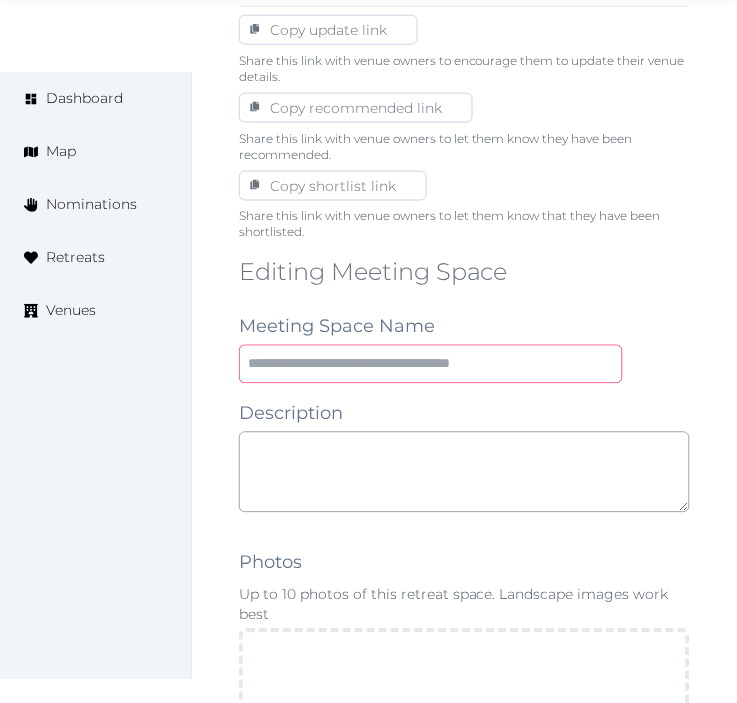 click at bounding box center (431, 364) 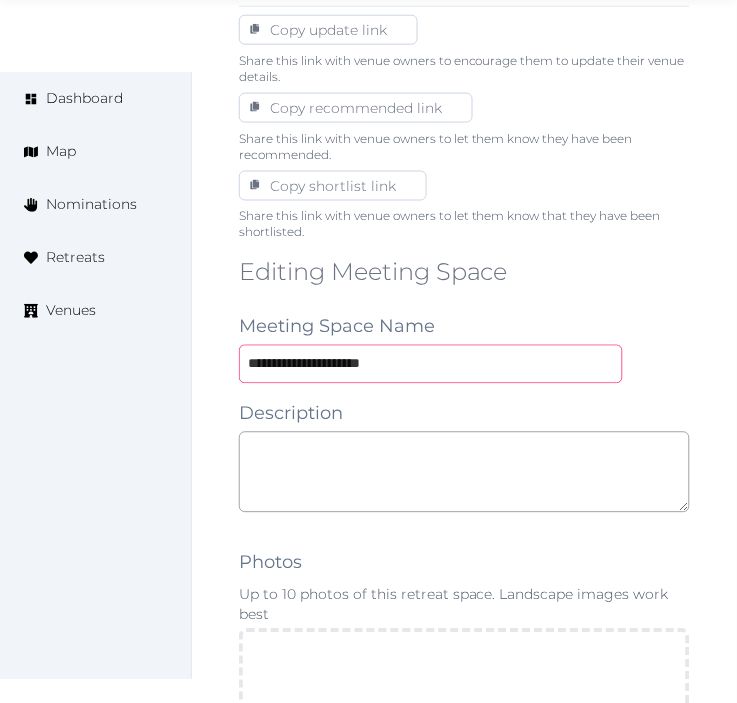 type on "**********" 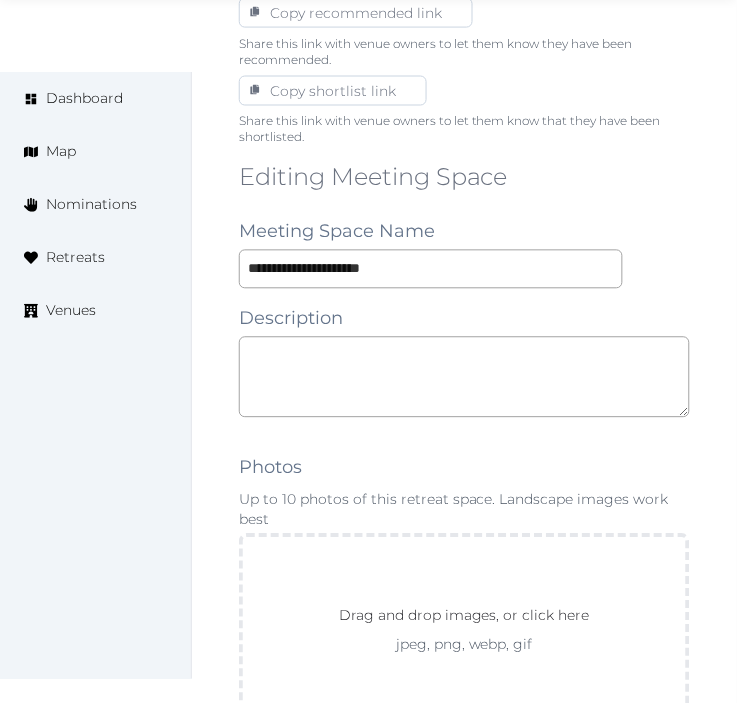 scroll, scrollTop: 1444, scrollLeft: 0, axis: vertical 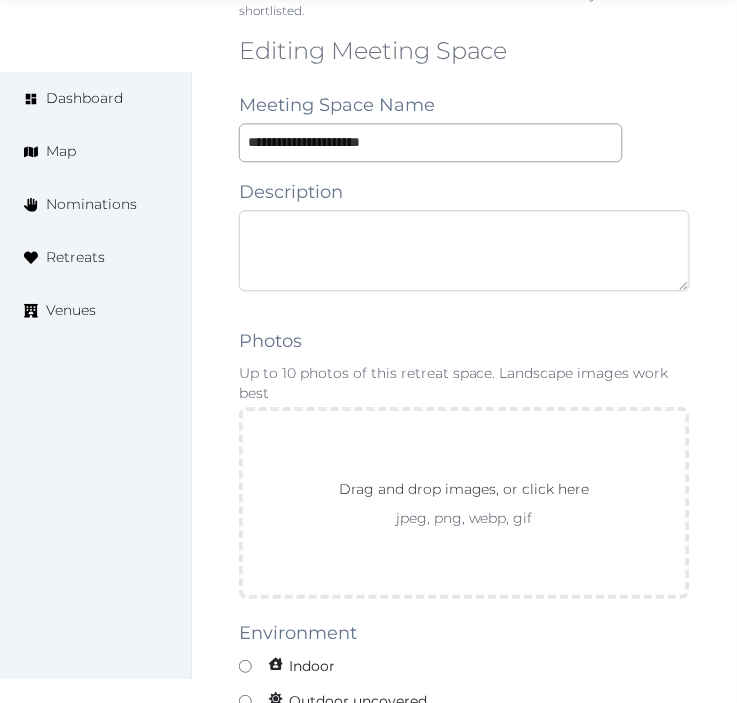 click at bounding box center (464, 250) 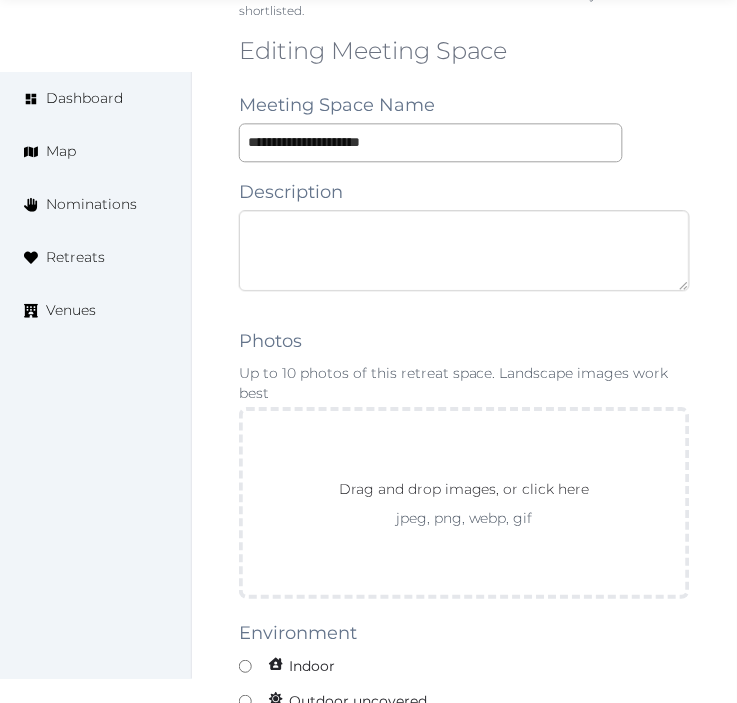 drag, startPoint x: 453, startPoint y: 234, endPoint x: 662, endPoint y: 238, distance: 209.03827 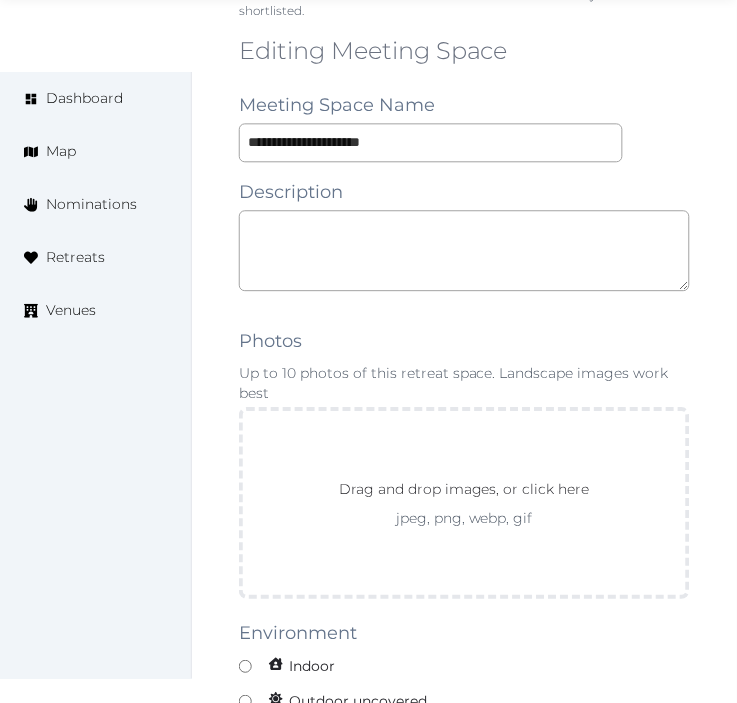 click on "Edit venue 70 %  complete Fill out all the fields in your listing to increase its completion percentage.   A higher completion percentage will make your listing more attractive and result in better matches. Epic Sana Lisboa   View  listing   Open    Close CRM Lead Basic details Pricing and policies Retreat spaces Meeting spaces Accommodations Amenities Food and dining Activities and experiences Location Environment Types of retreats Brochures Notes Ownership Administration Activity This venue is live and visible to the public Mark draft Archive Venue owned by RetreatsAndVenues Manager c.o.r.e.y.sanford@retreatsandvenues.com Copy ownership transfer link Share this link with any user to transfer ownership of this venue. Users without accounts will be directed to register. Copy update link Share this link with venue owners to encourage them to update their venue details. Copy recommended link Share this link with venue owners to let them know they have been recommended. Copy shortlist link Meeting Space Name TV" at bounding box center (464, 497) 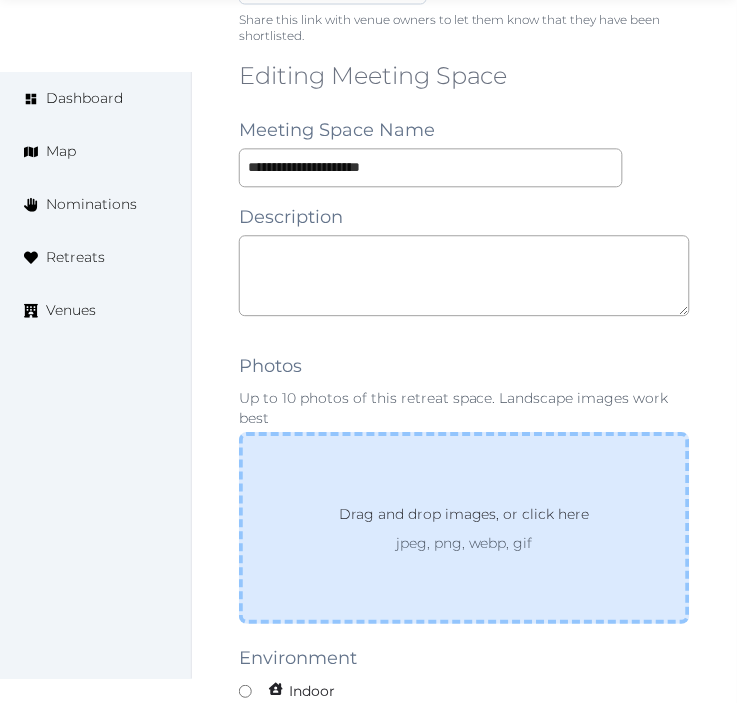 scroll, scrollTop: 1444, scrollLeft: 0, axis: vertical 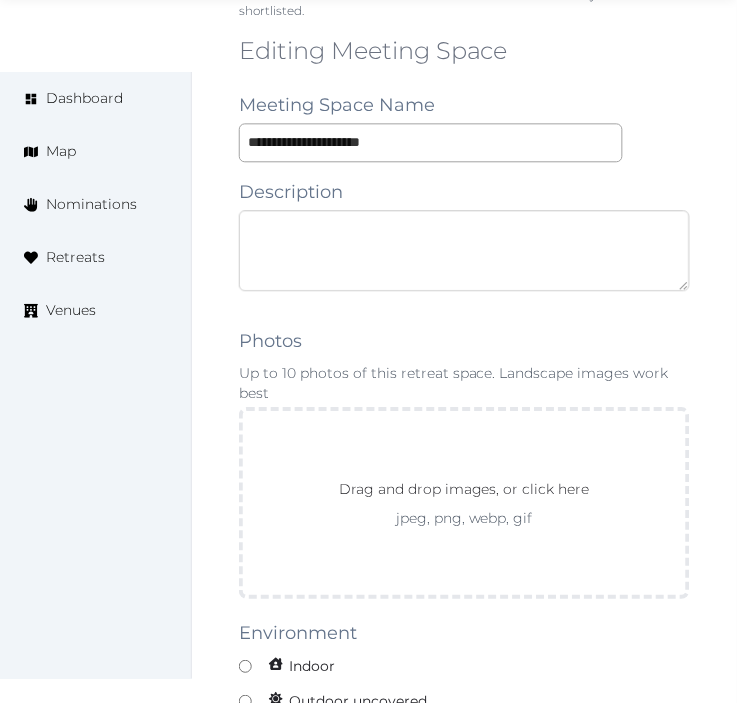 click at bounding box center [464, 250] 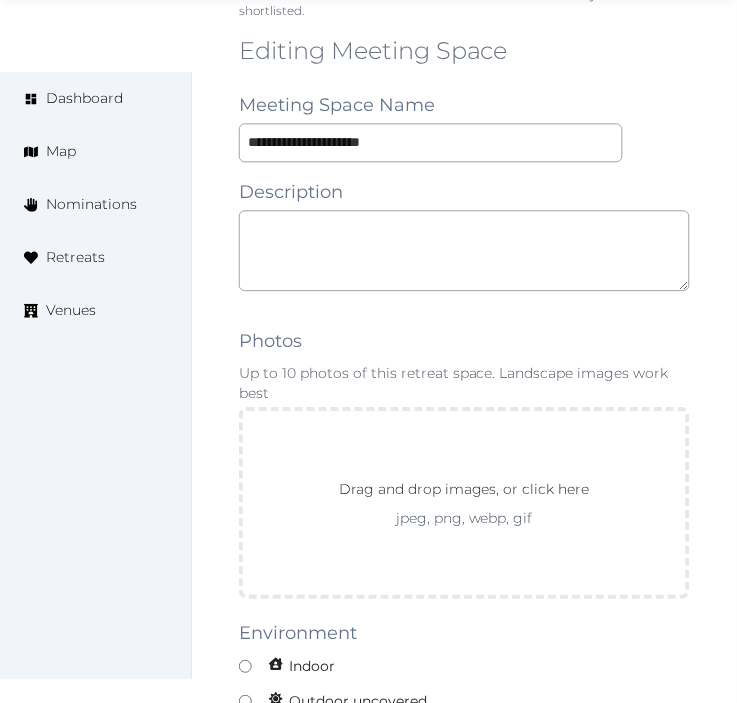 drag, startPoint x: 391, startPoint y: 206, endPoint x: 406, endPoint y: 254, distance: 50.289165 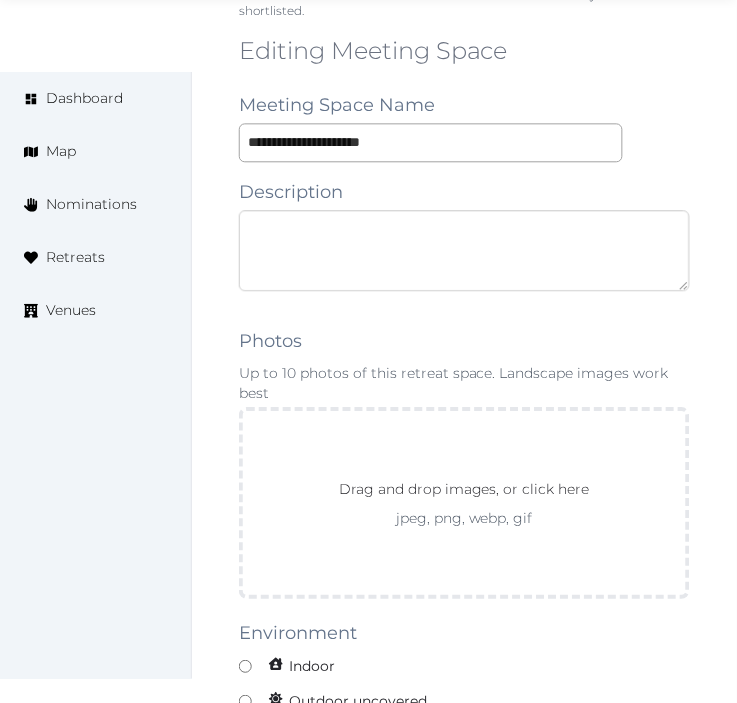 click at bounding box center [464, 250] 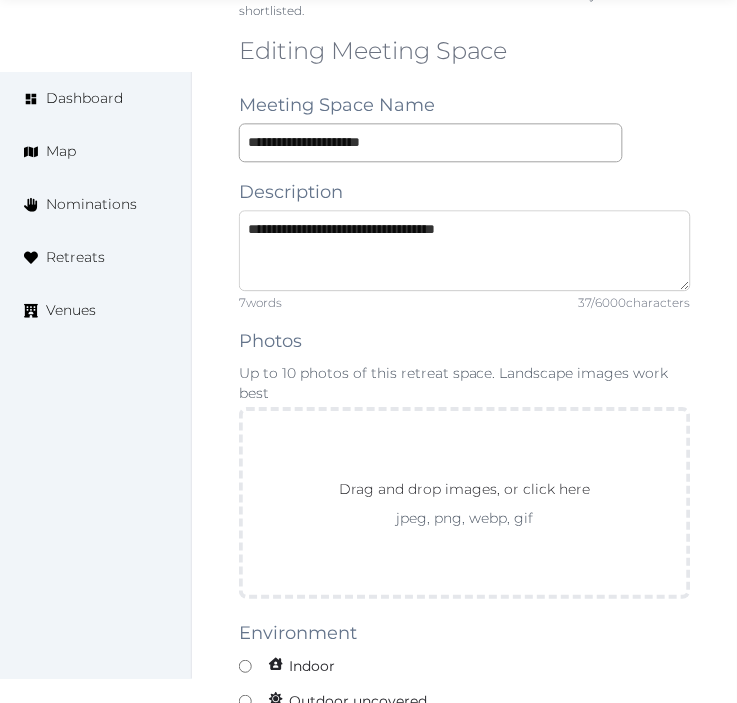 click on "**********" at bounding box center [465, 250] 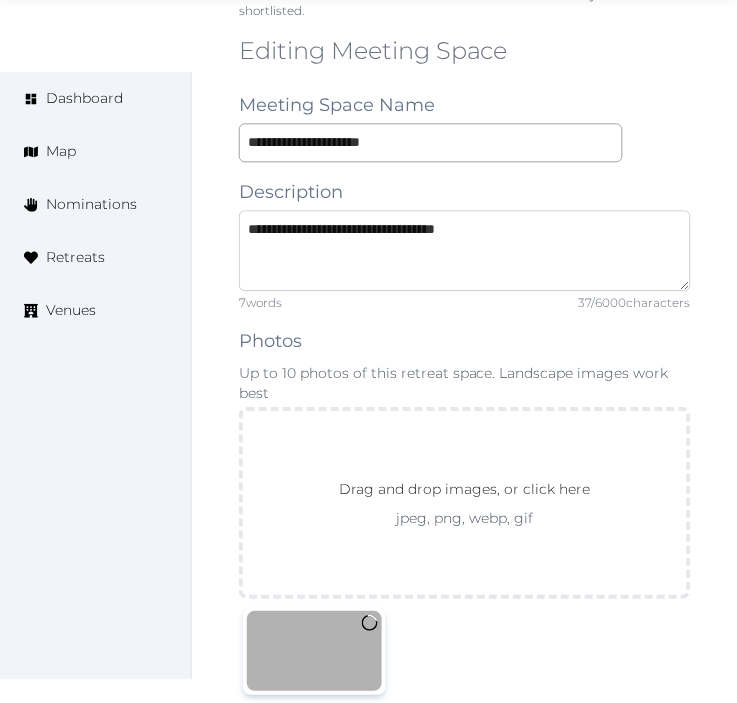 scroll, scrollTop: 1777, scrollLeft: 0, axis: vertical 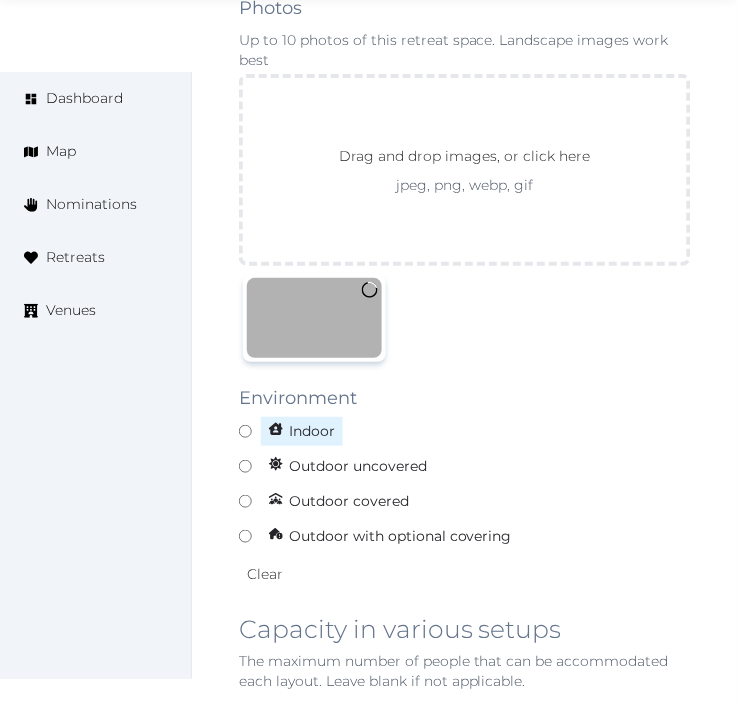 click on "Indoor" at bounding box center [465, 431] 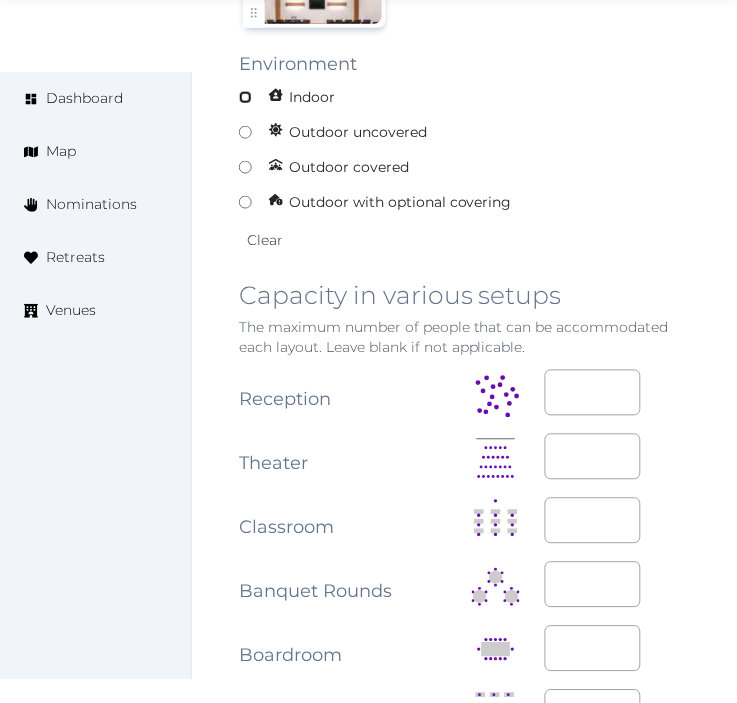 scroll, scrollTop: 2222, scrollLeft: 0, axis: vertical 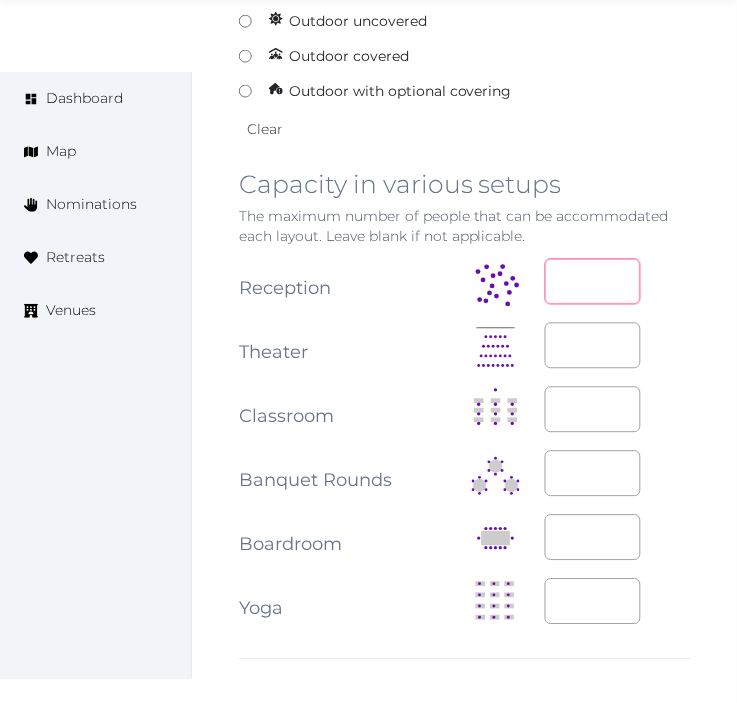click at bounding box center [593, 282] 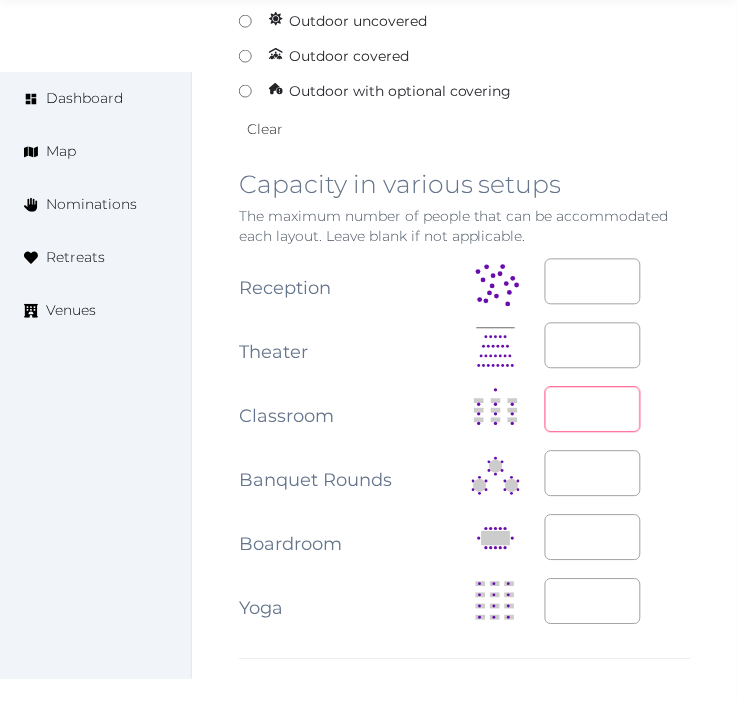 click at bounding box center [593, 410] 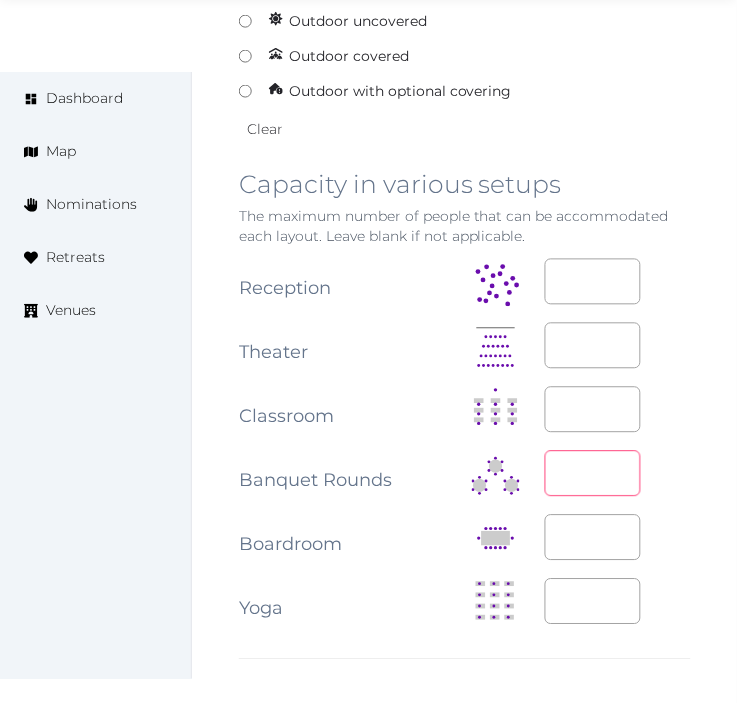 click at bounding box center [593, 474] 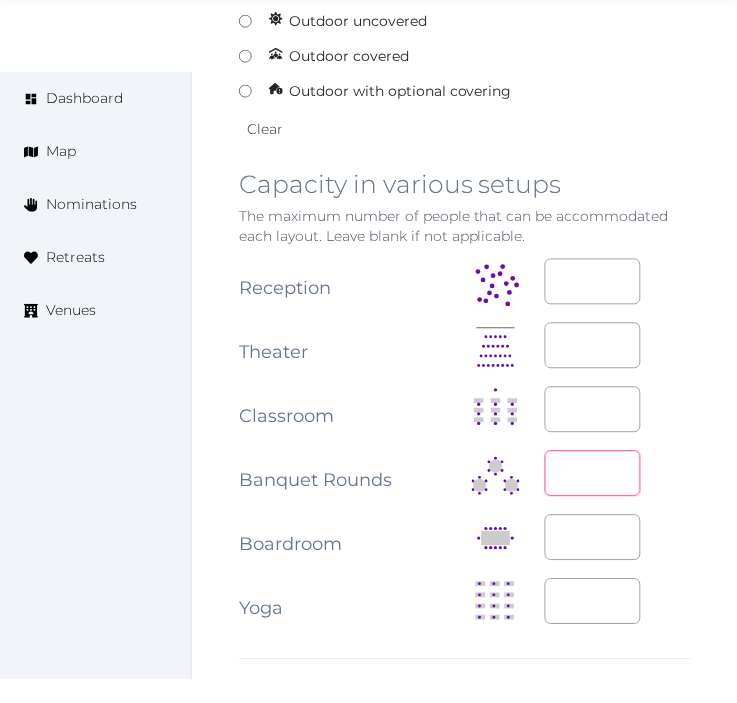 type on "***" 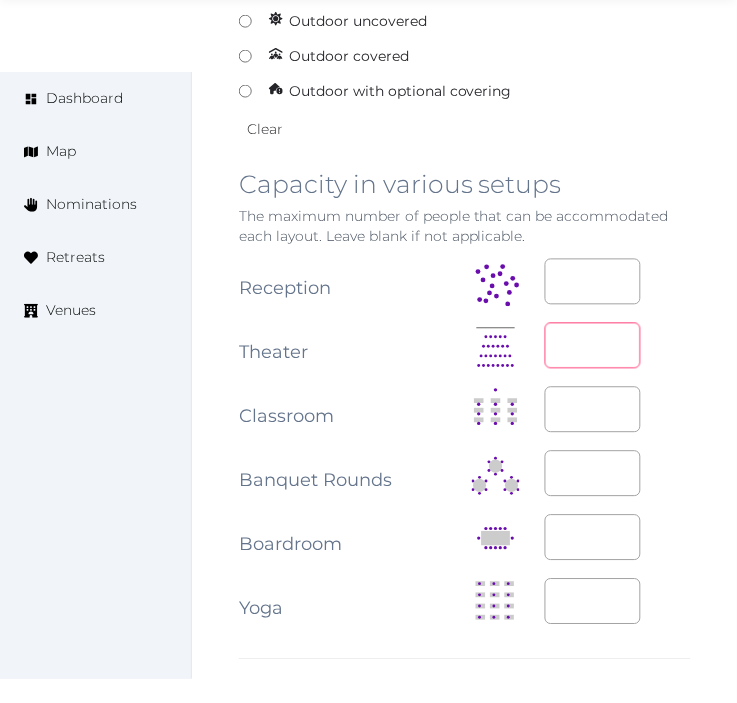 click at bounding box center (593, 346) 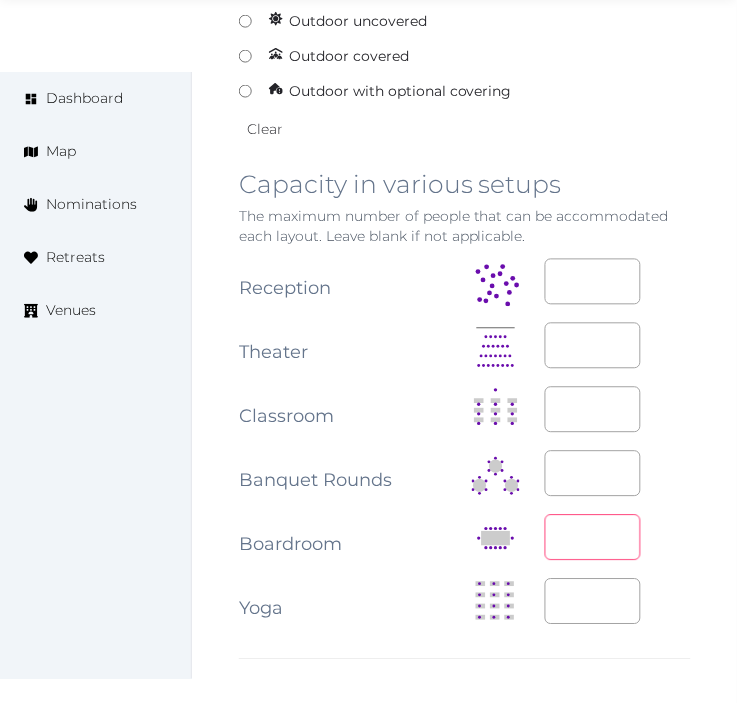 click at bounding box center (593, 538) 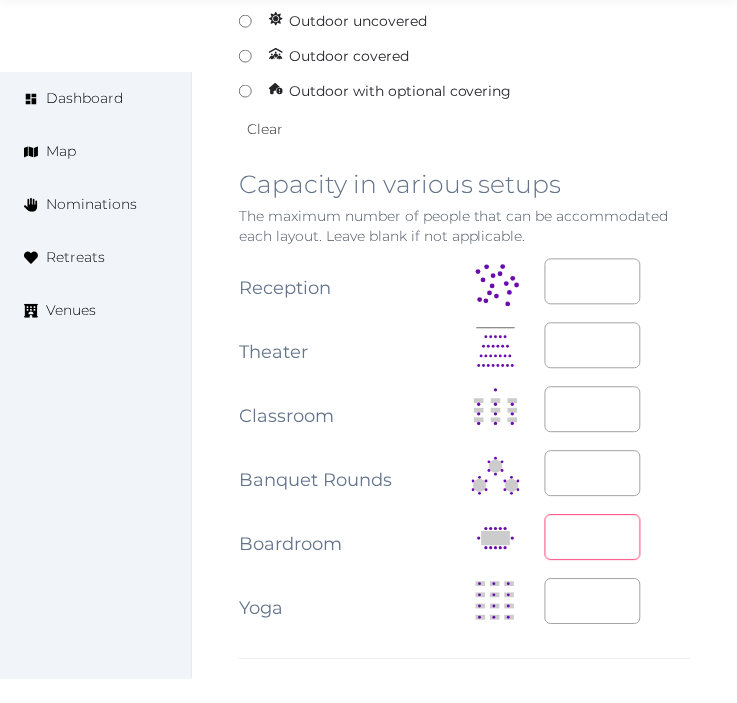 click at bounding box center (593, 538) 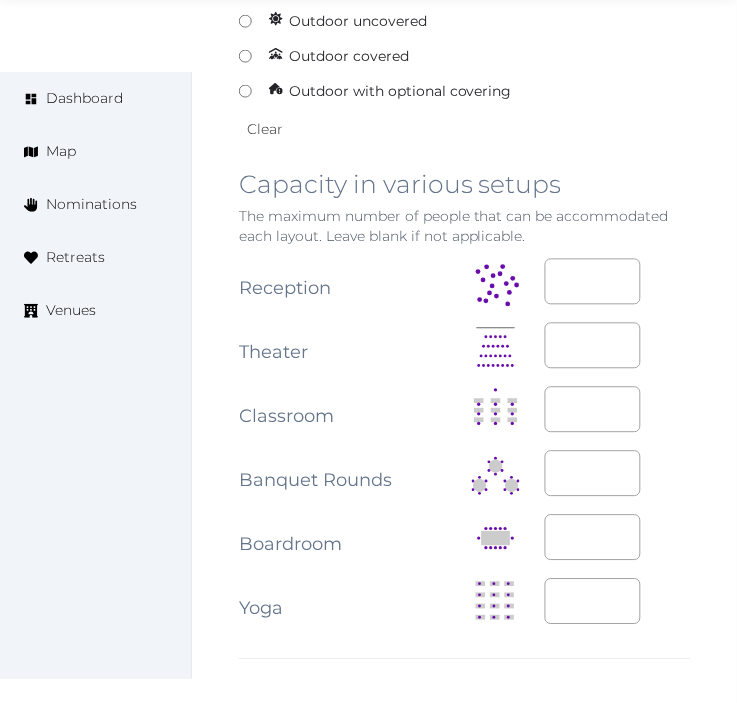 click on "***" at bounding box center (618, 538) 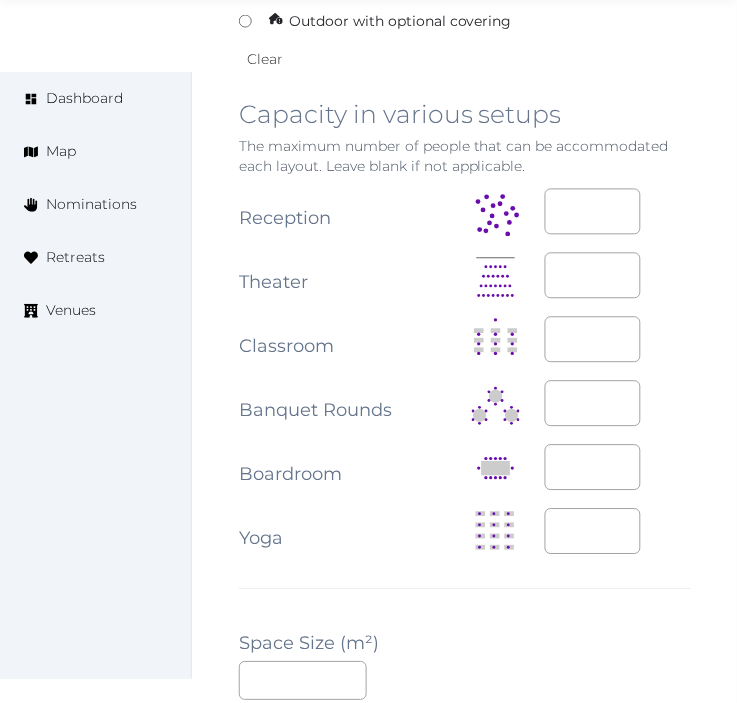 scroll, scrollTop: 2666, scrollLeft: 0, axis: vertical 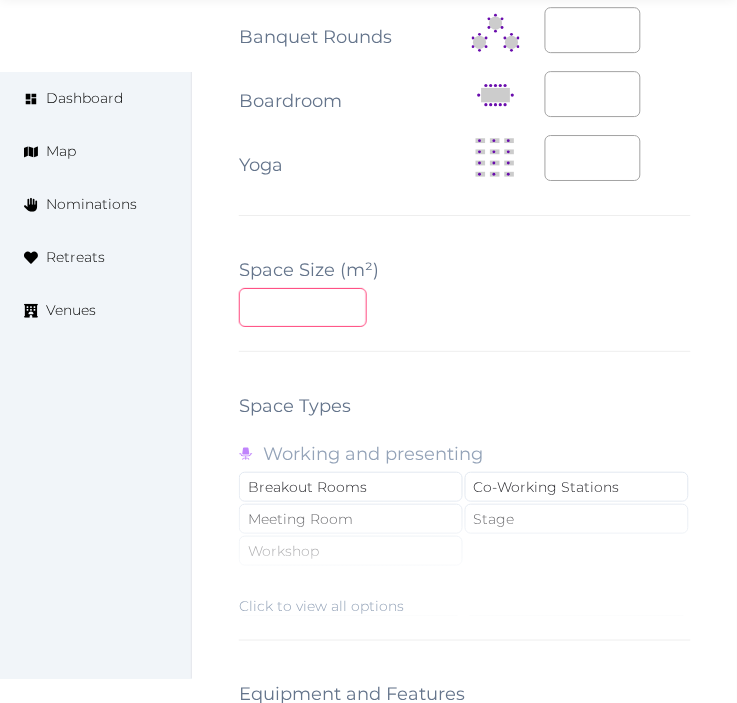 drag, startPoint x: 733, startPoint y: 395, endPoint x: 266, endPoint y: 310, distance: 474.67252 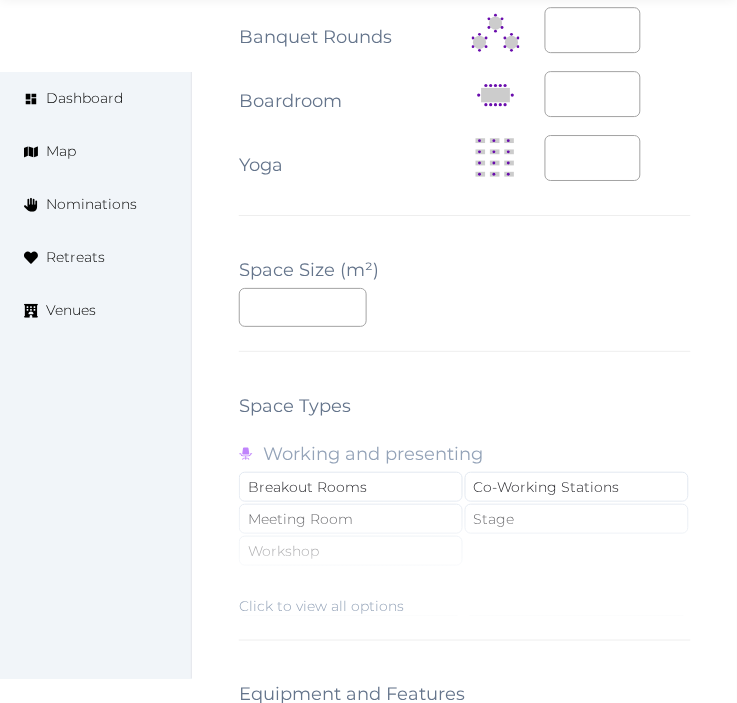 click on "Click to view all options" at bounding box center [465, 552] 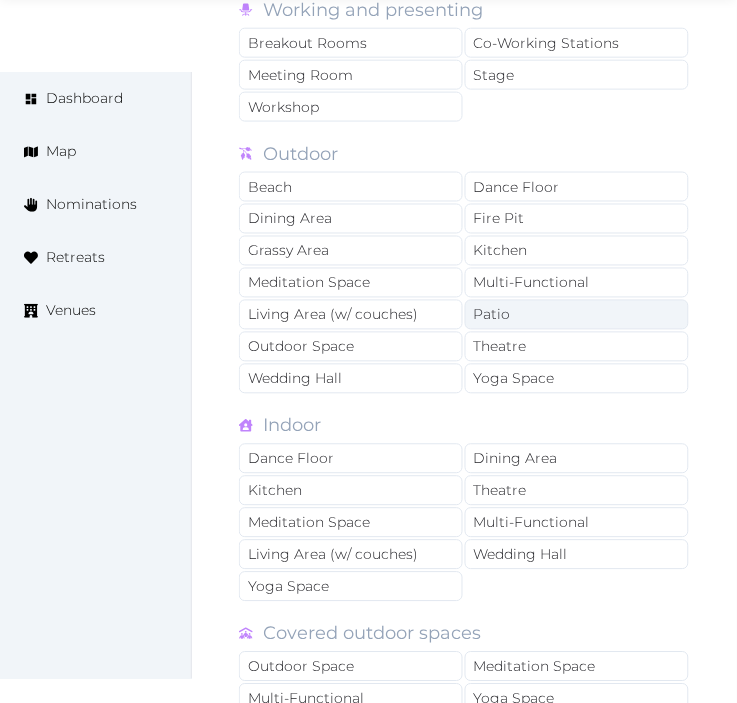 scroll, scrollTop: 3111, scrollLeft: 0, axis: vertical 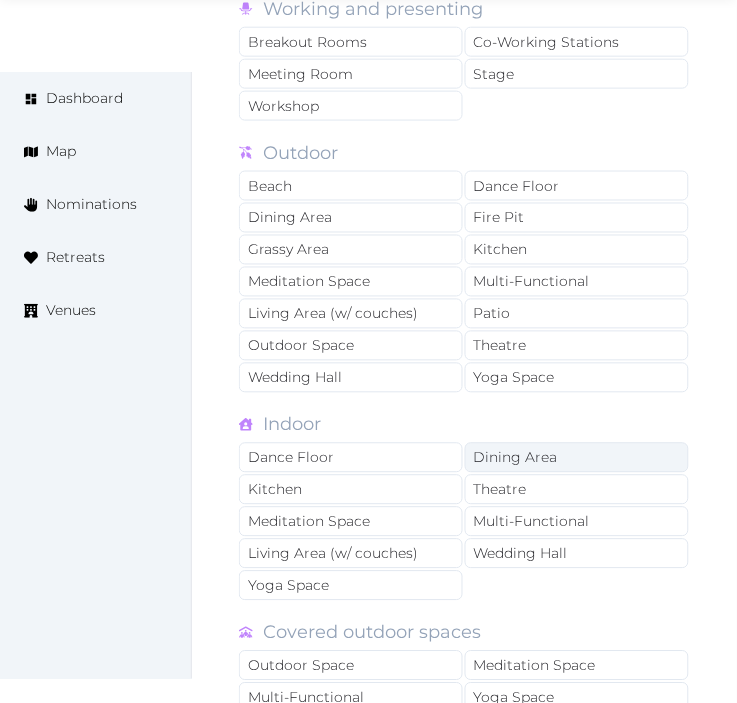 click on "Dining Area" at bounding box center [577, 458] 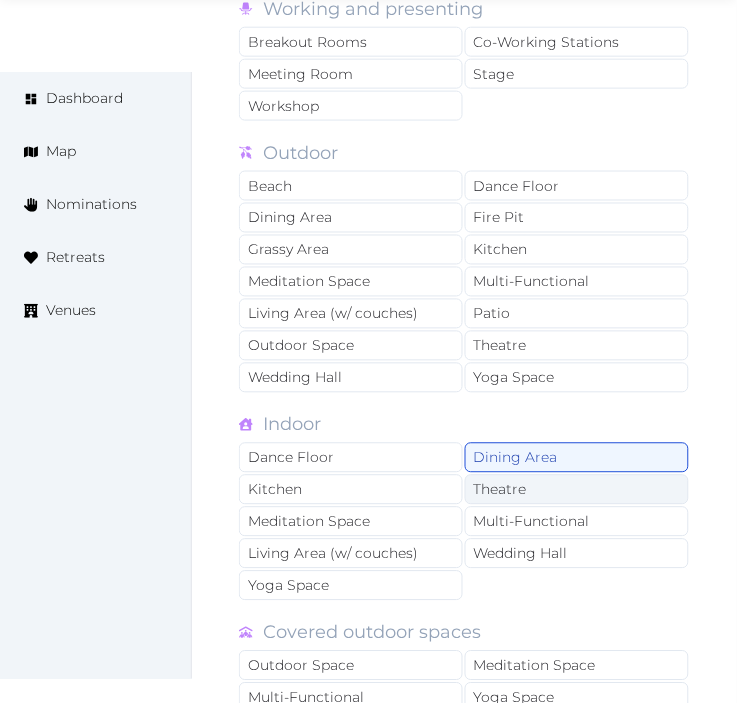 click on "Theatre" at bounding box center (577, 490) 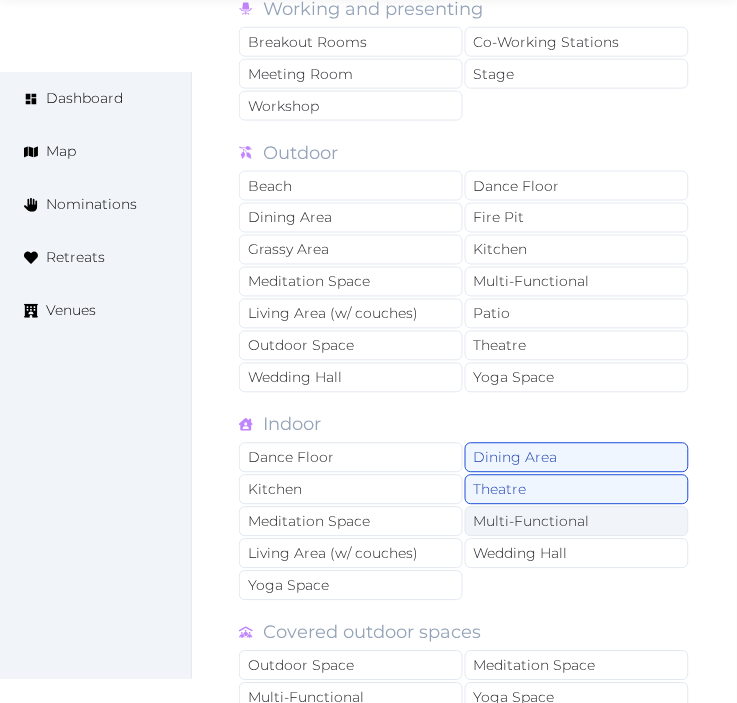 click on "Multi-Functional" at bounding box center [577, 522] 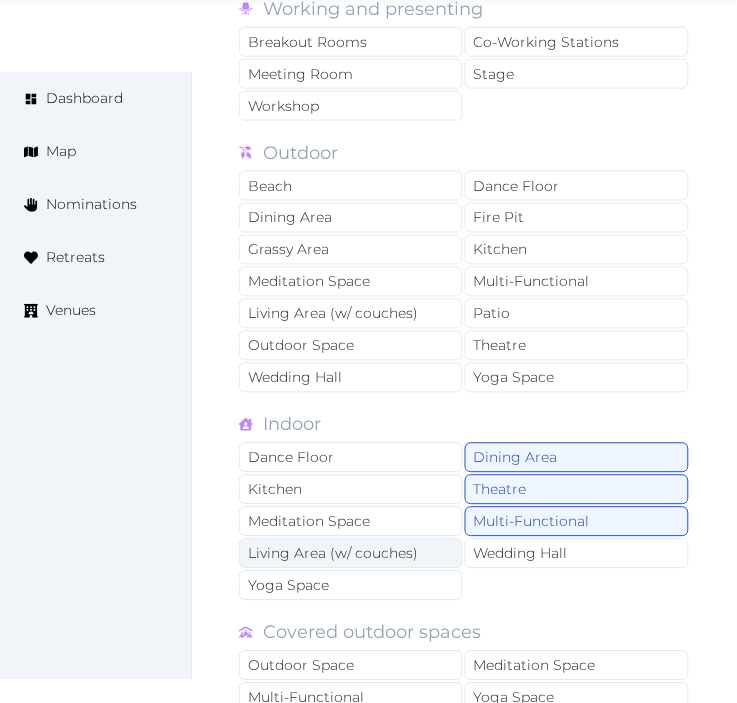 click on "Living Area (w/ couches)" at bounding box center [351, 554] 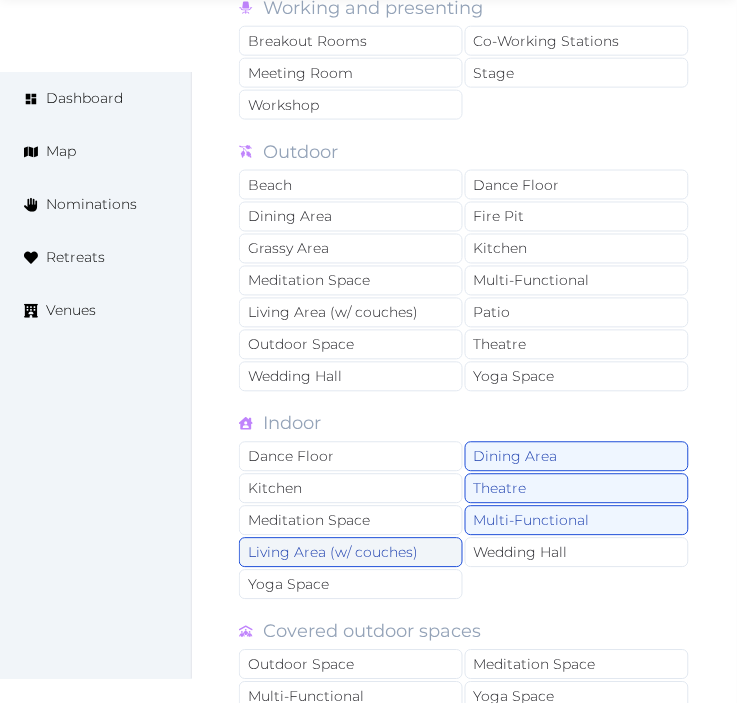 scroll, scrollTop: 3555, scrollLeft: 0, axis: vertical 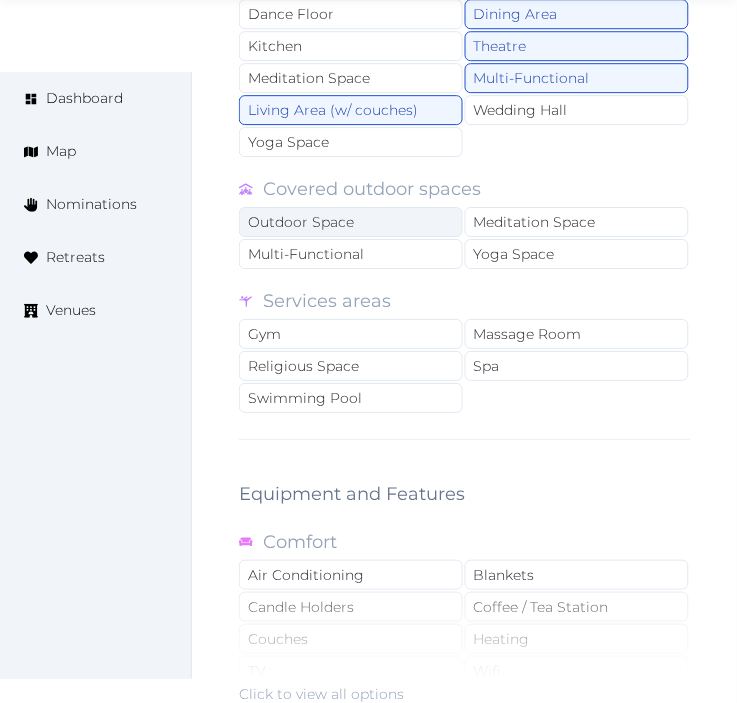 click on "Outdoor Space" at bounding box center [351, 222] 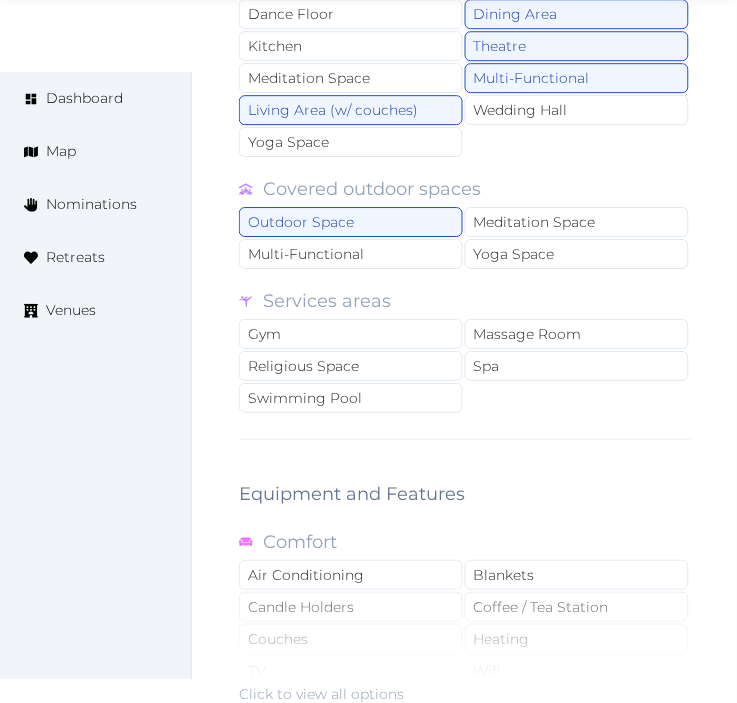 click on "Outdoor Space Meditation Space Multi-Functional Yoga Space" at bounding box center [465, 239] 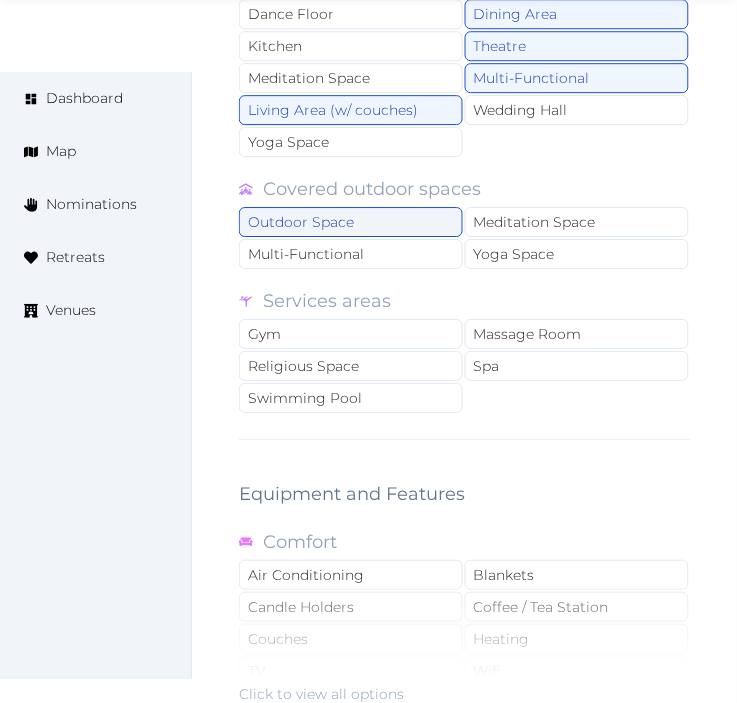 click on "Outdoor Space" at bounding box center (351, 222) 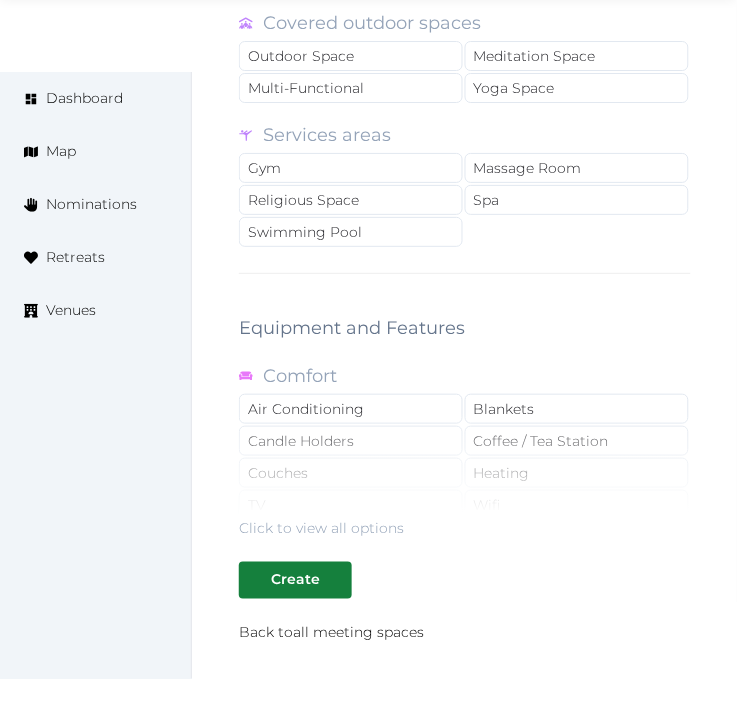 scroll, scrollTop: 3777, scrollLeft: 0, axis: vertical 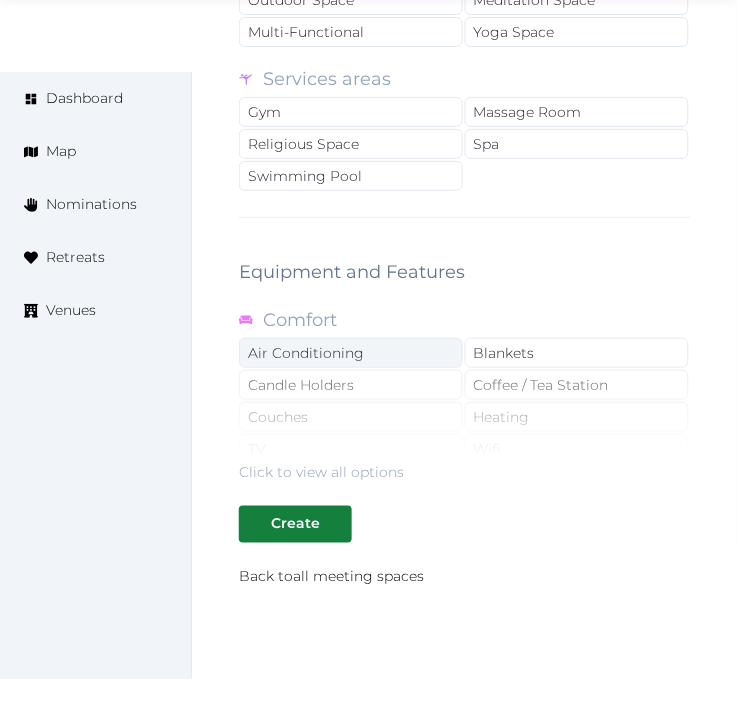 click on "Air Conditioning" at bounding box center (351, 353) 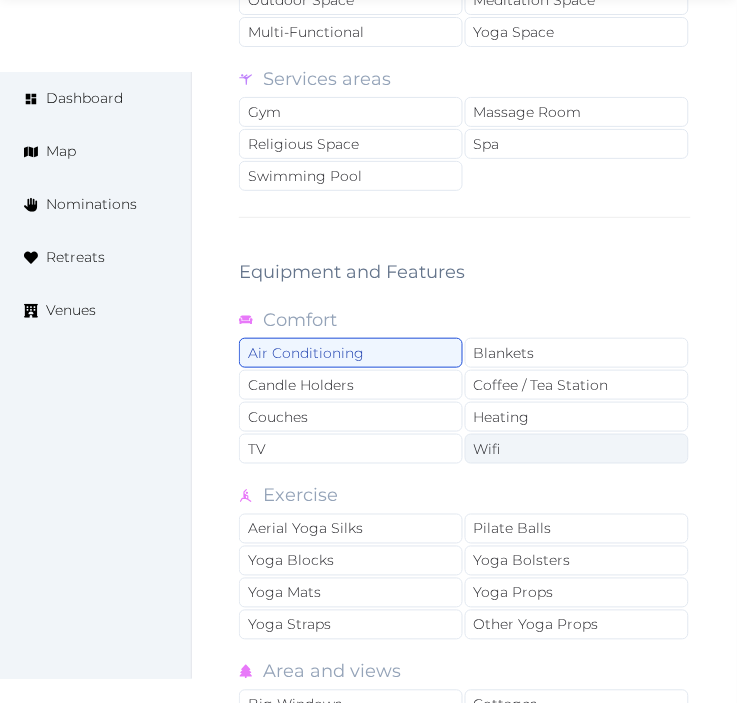 click on "Wifi" at bounding box center [577, 449] 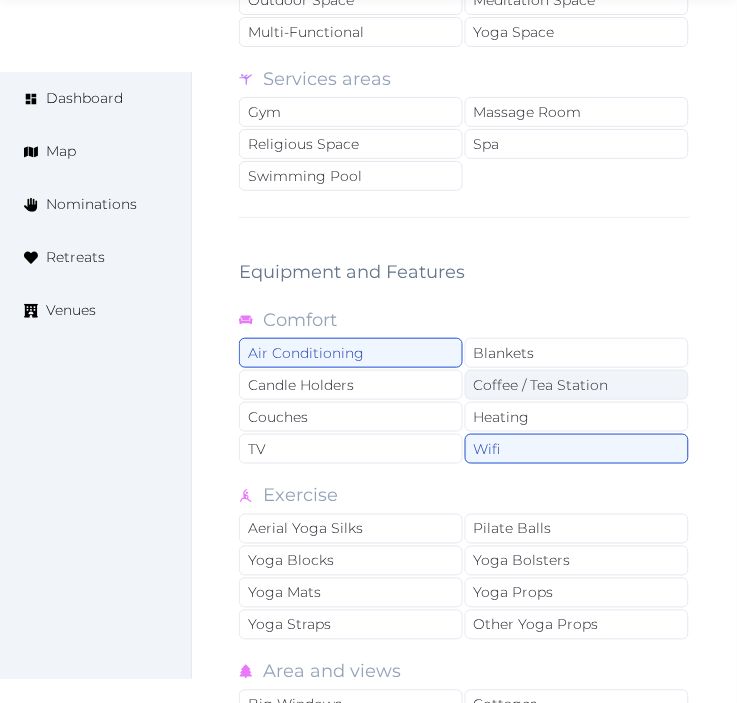click on "Coffee / Tea Station" at bounding box center (577, 385) 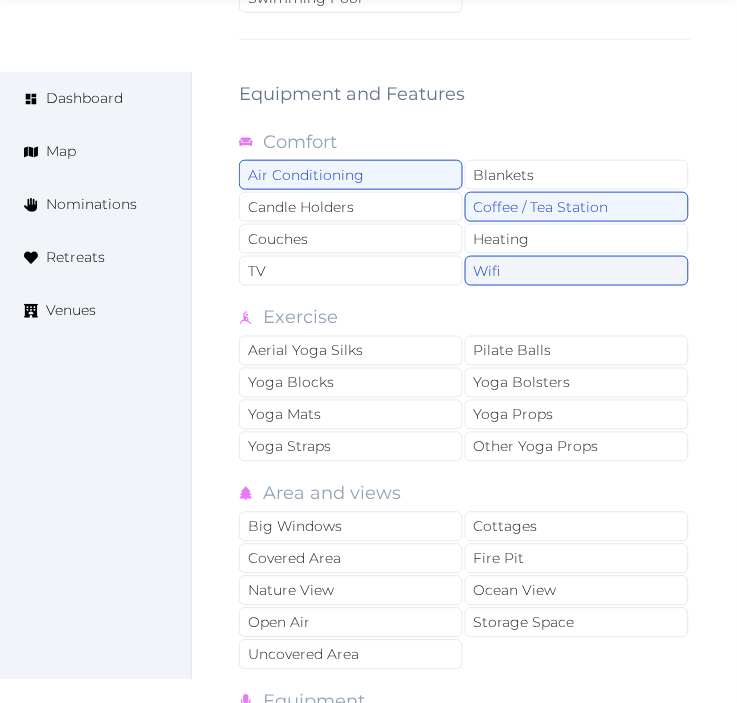 scroll, scrollTop: 4000, scrollLeft: 0, axis: vertical 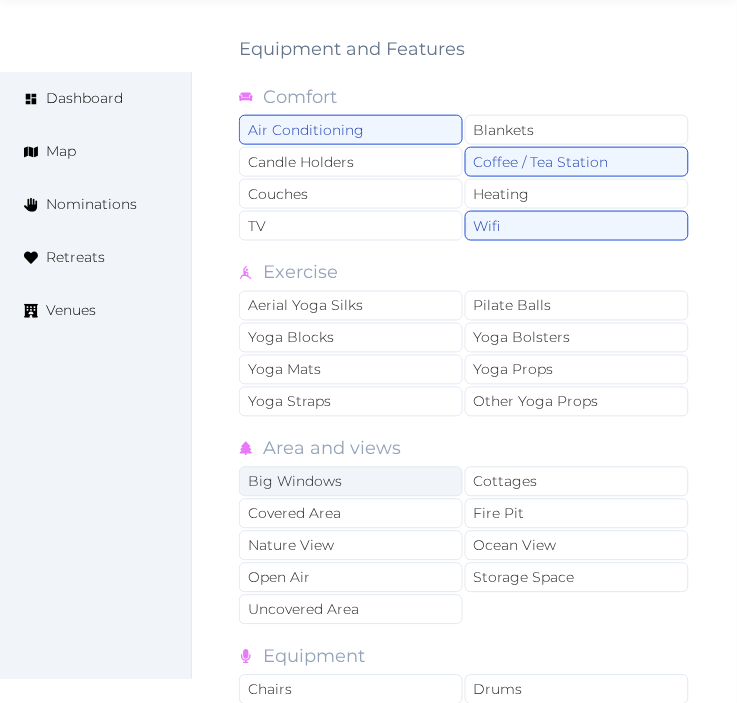 click on "Big Windows" at bounding box center (351, 482) 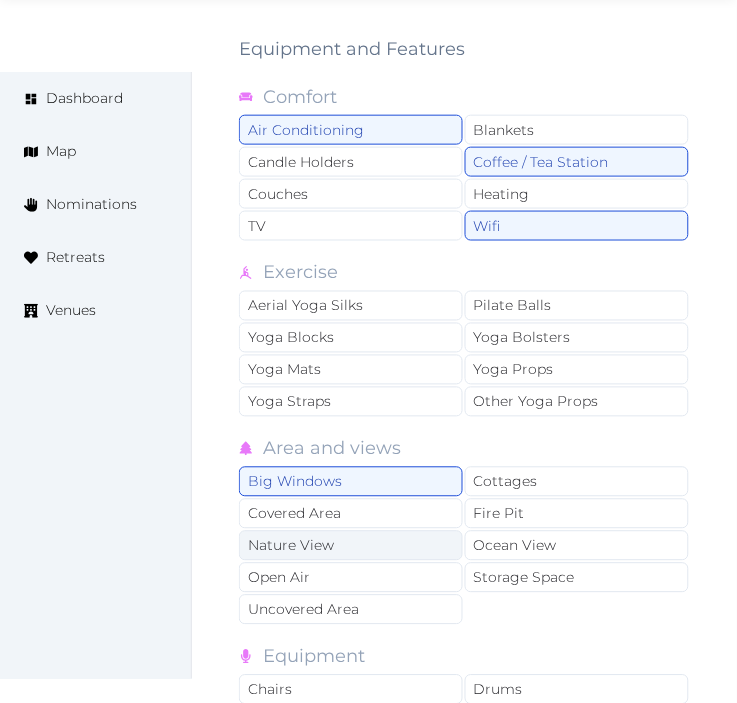 click on "Nature View" at bounding box center (351, 546) 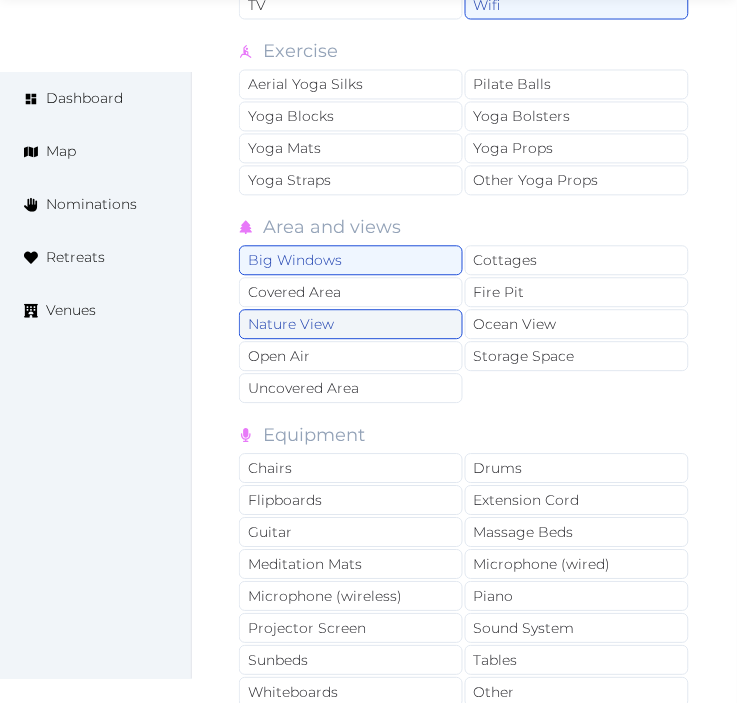 scroll, scrollTop: 4222, scrollLeft: 0, axis: vertical 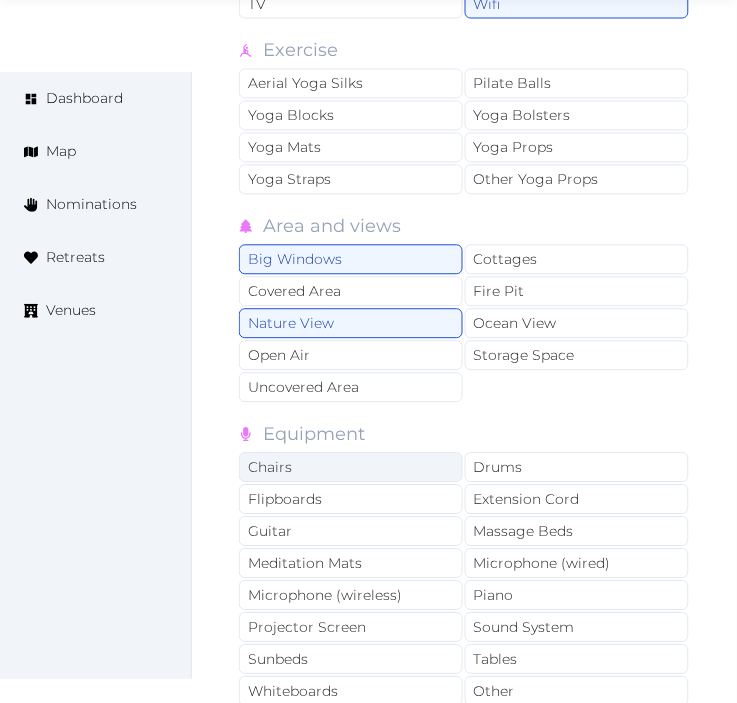 click on "Chairs" at bounding box center (351, 468) 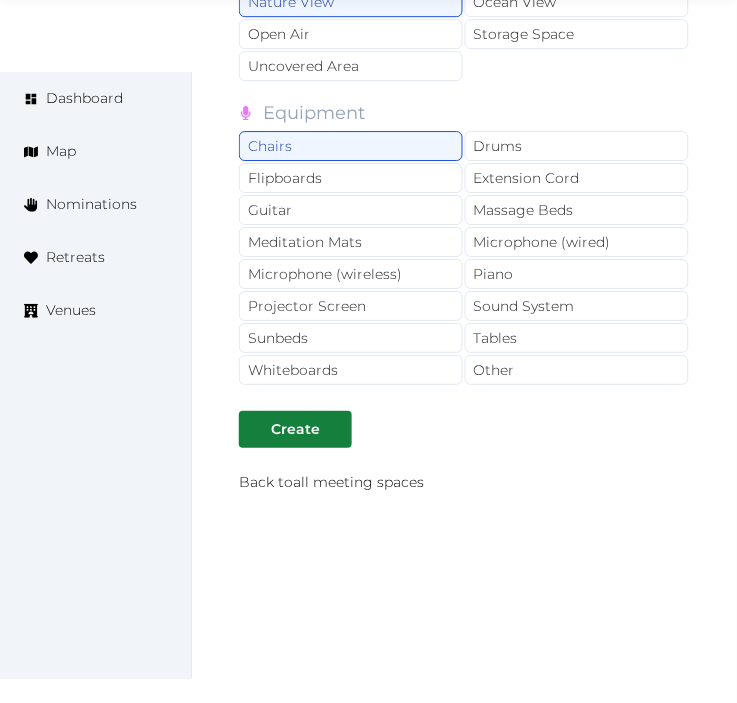 scroll, scrollTop: 4555, scrollLeft: 0, axis: vertical 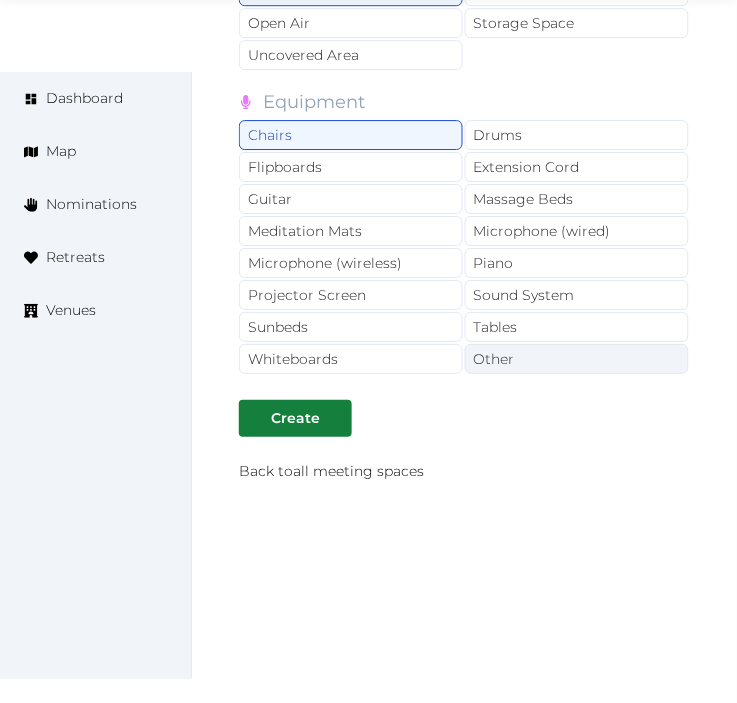 click on "Other" at bounding box center [577, 359] 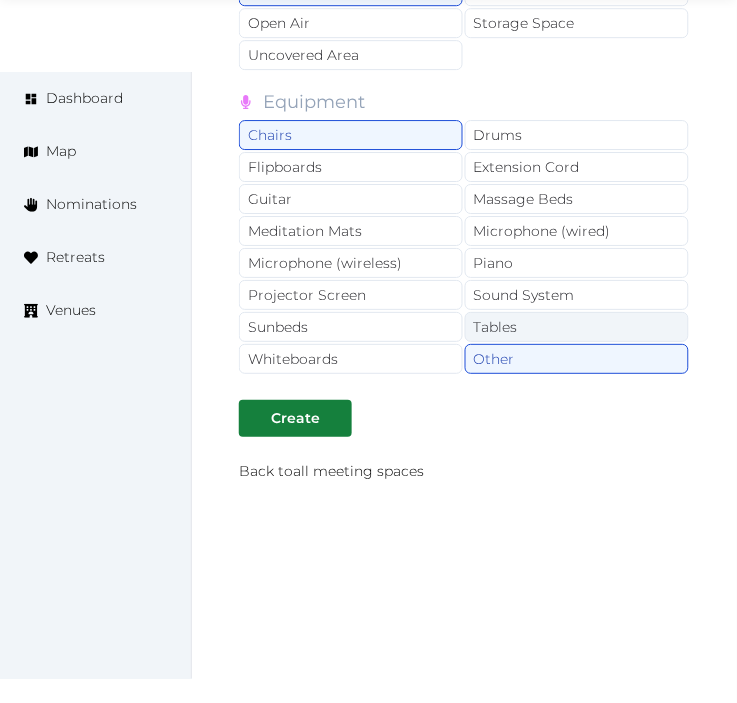 click on "Tables" at bounding box center [577, 327] 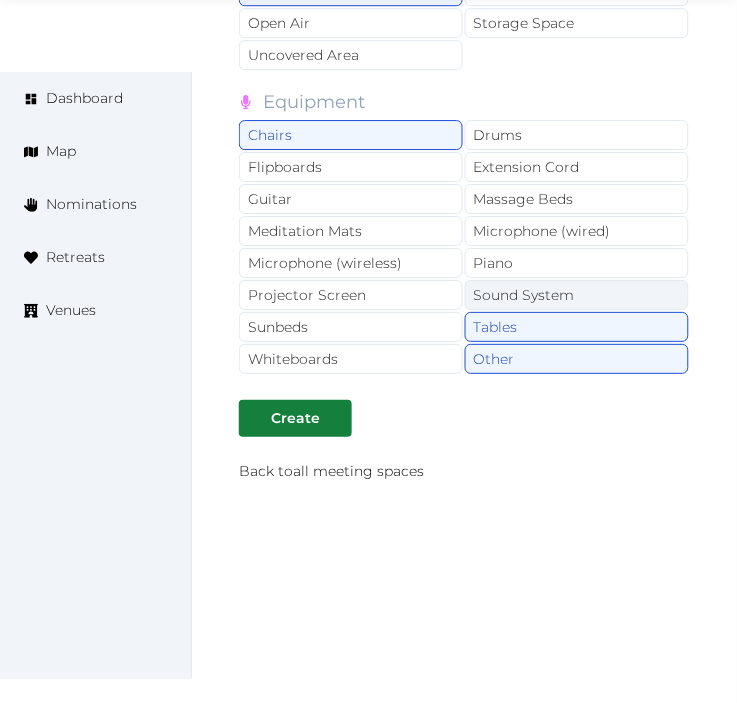 click on "Sound System" at bounding box center (577, 295) 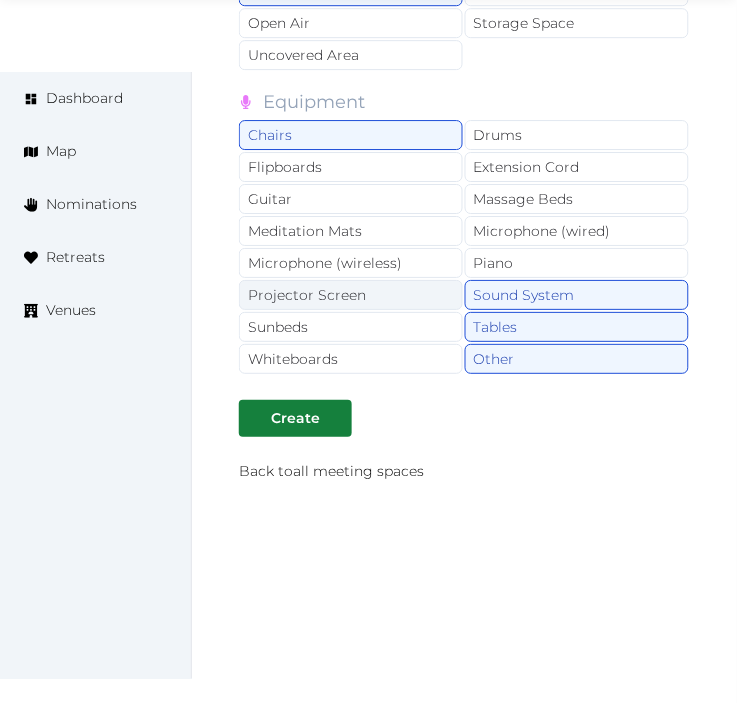 click on "Projector Screen" at bounding box center (351, 295) 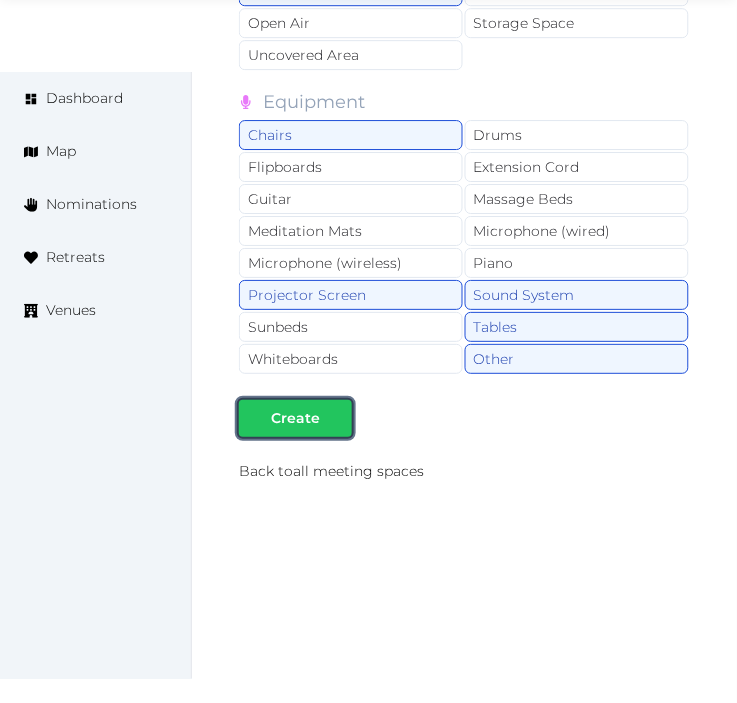 click at bounding box center [336, 418] 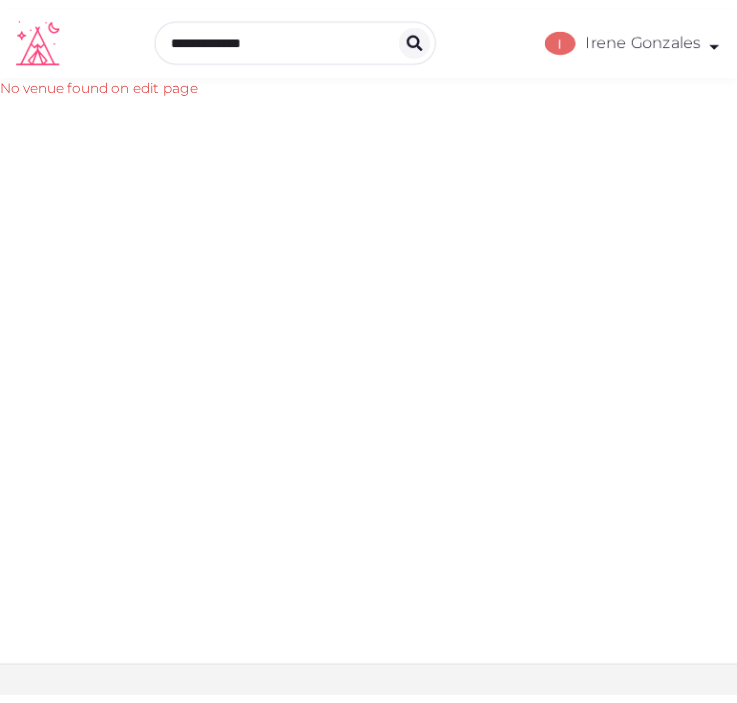 scroll, scrollTop: 0, scrollLeft: 0, axis: both 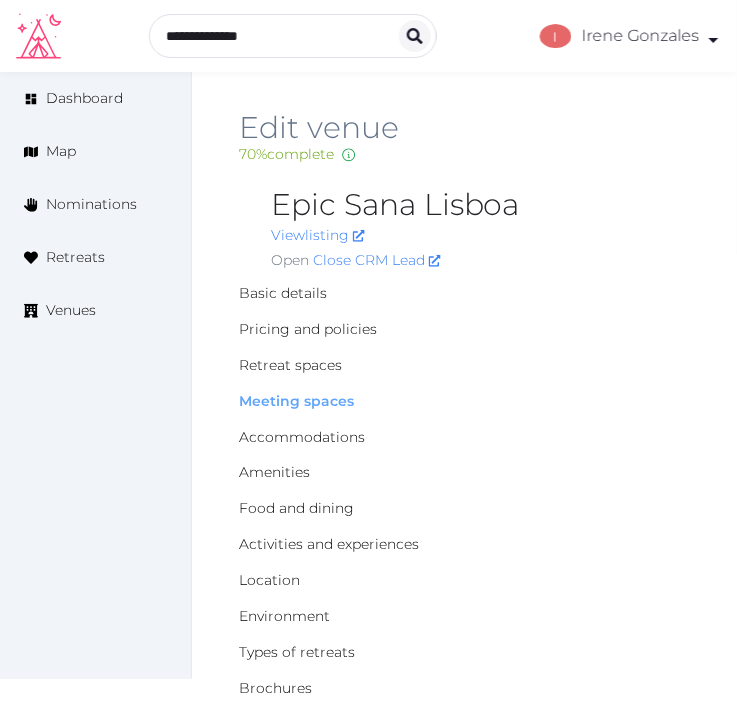 click on "Meeting spaces" at bounding box center (296, 401) 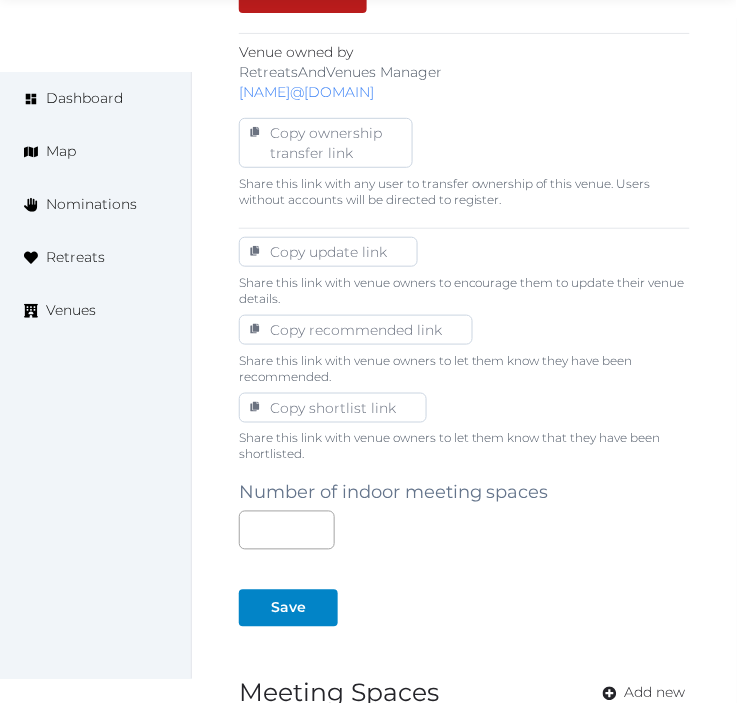 scroll, scrollTop: 1144, scrollLeft: 0, axis: vertical 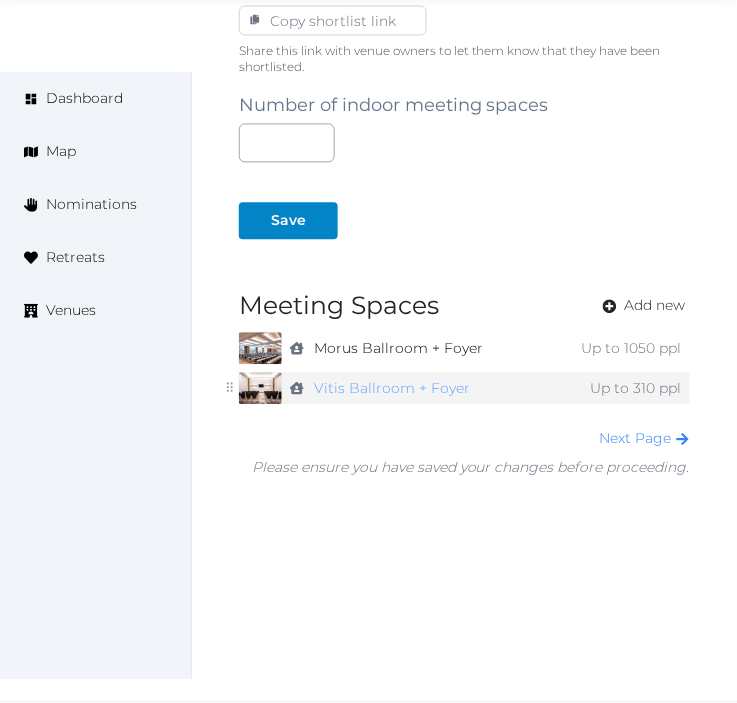 click on "Vitis Ballroom + Foyer" at bounding box center (392, 389) 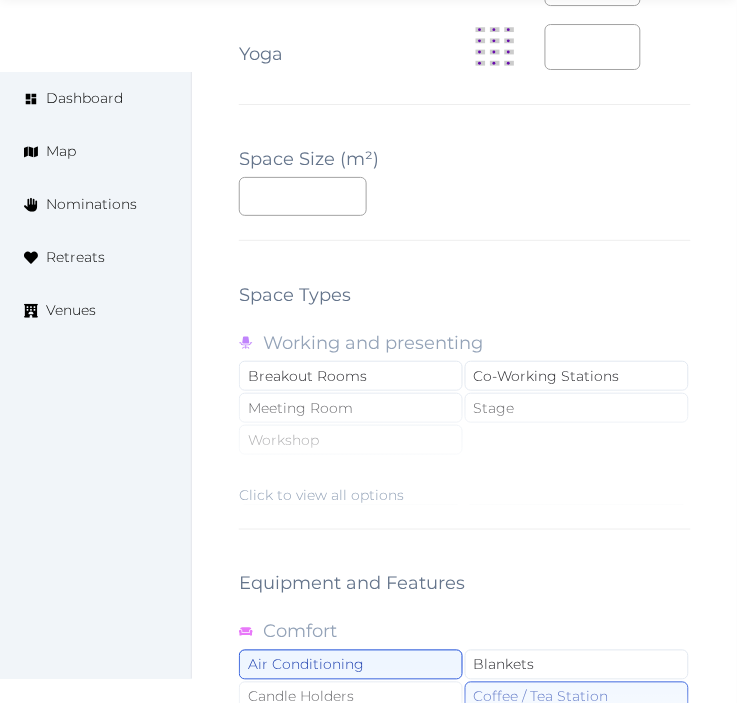 scroll, scrollTop: 3111, scrollLeft: 0, axis: vertical 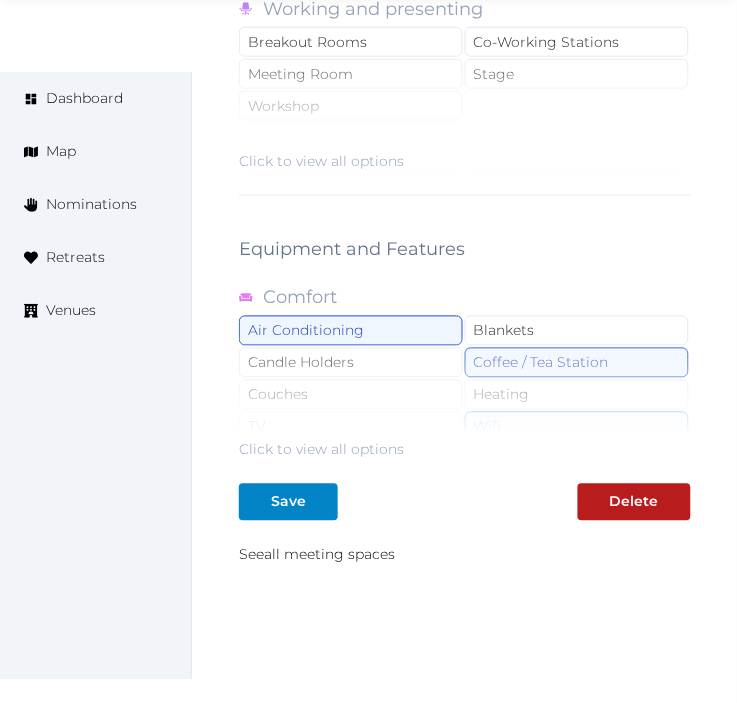 click on "Click to view all options" at bounding box center [321, 450] 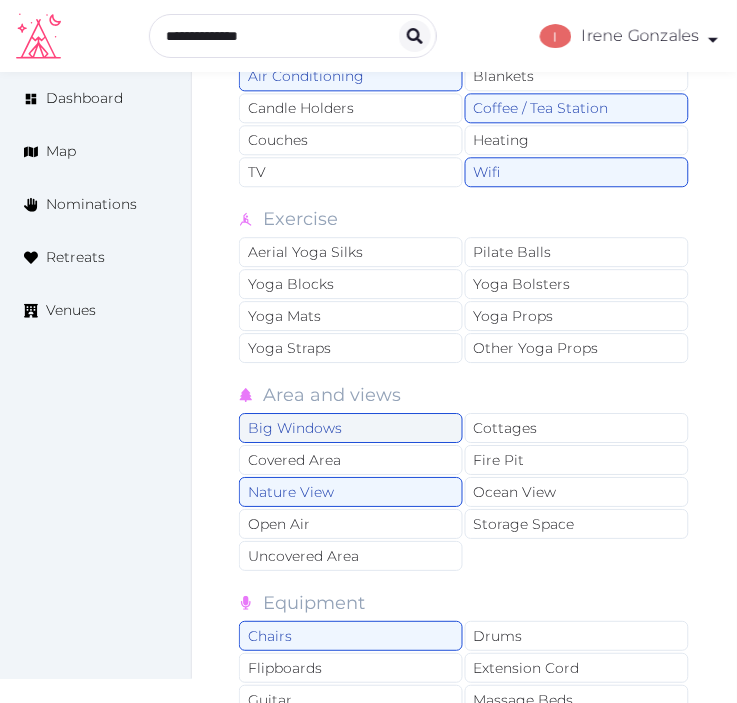 scroll, scrollTop: 3333, scrollLeft: 0, axis: vertical 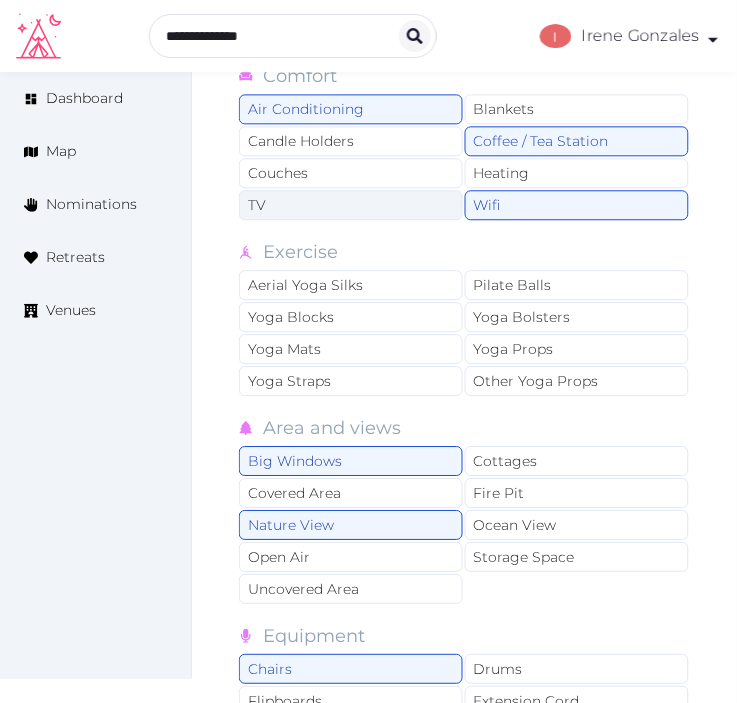 click on "TV" at bounding box center (351, 205) 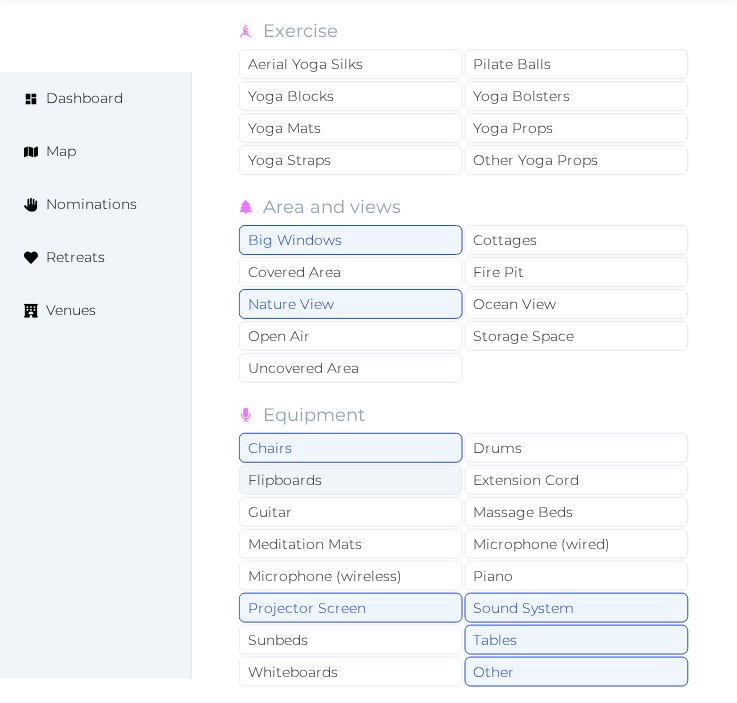 scroll, scrollTop: 3555, scrollLeft: 0, axis: vertical 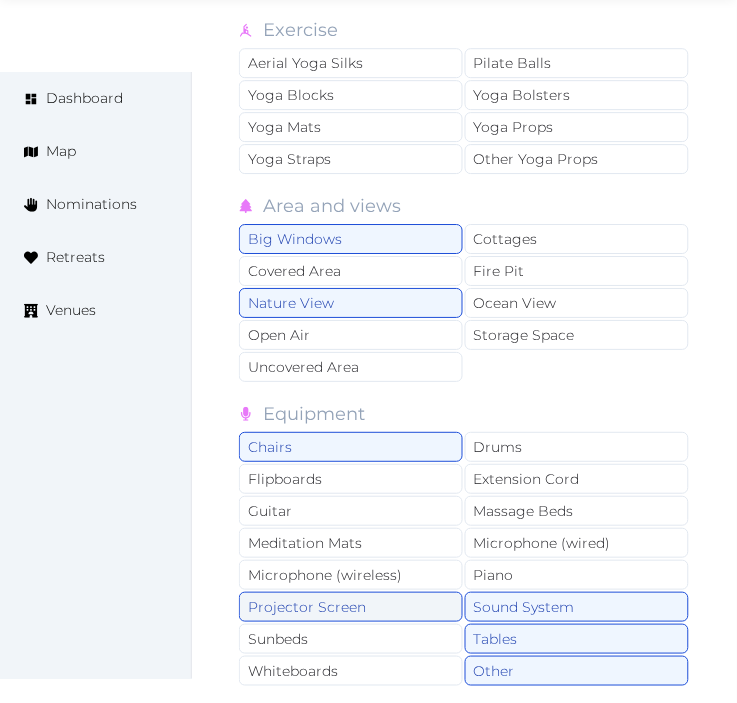 click on "Projector Screen" at bounding box center (351, 607) 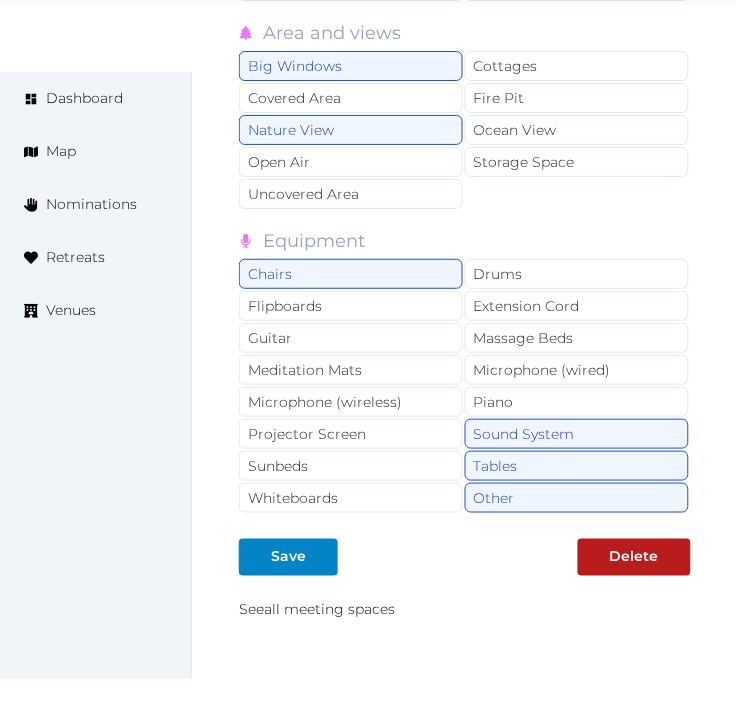 scroll, scrollTop: 3876, scrollLeft: 0, axis: vertical 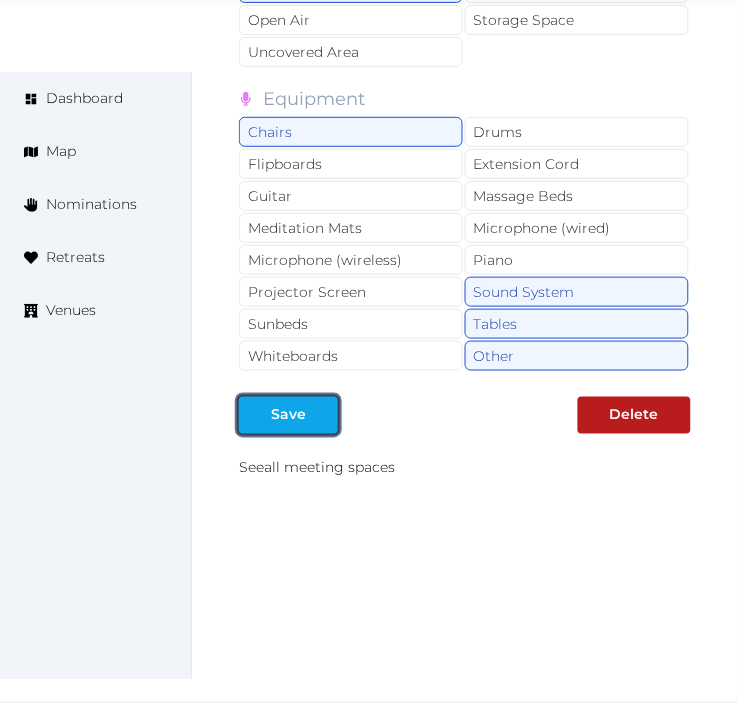 click at bounding box center (322, 415) 